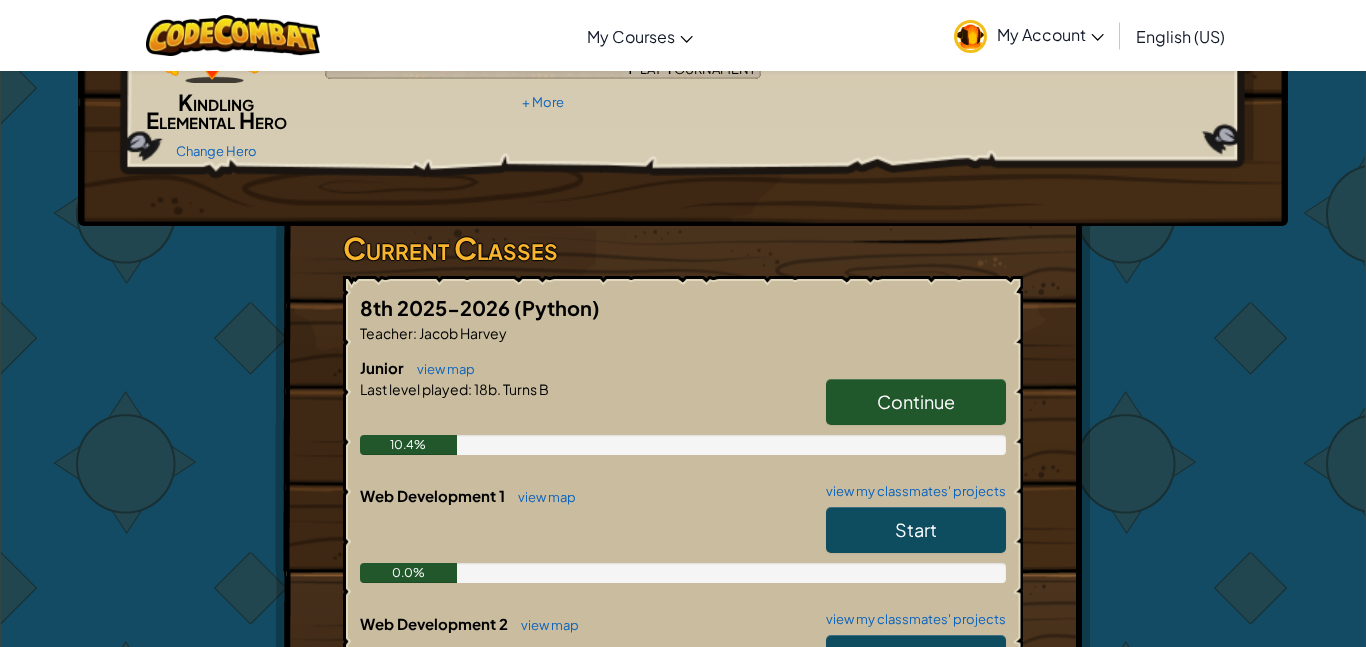 scroll, scrollTop: 262, scrollLeft: 0, axis: vertical 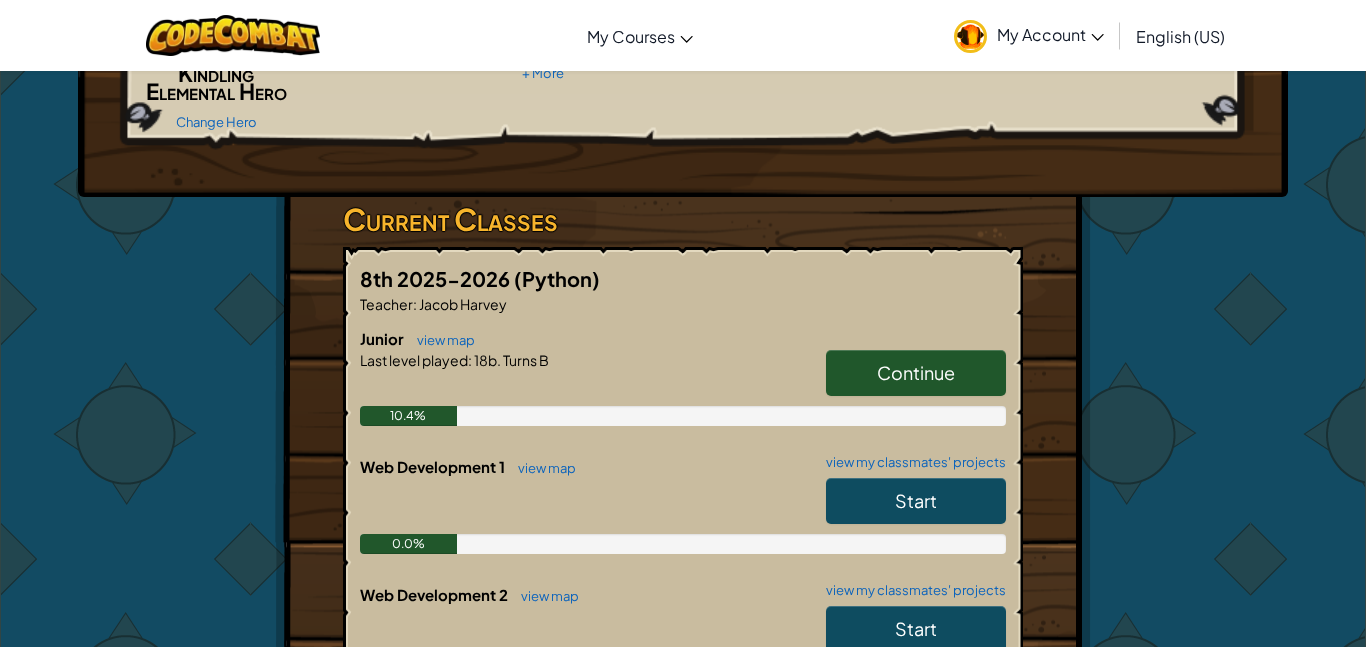 click on "Start" at bounding box center (916, 501) 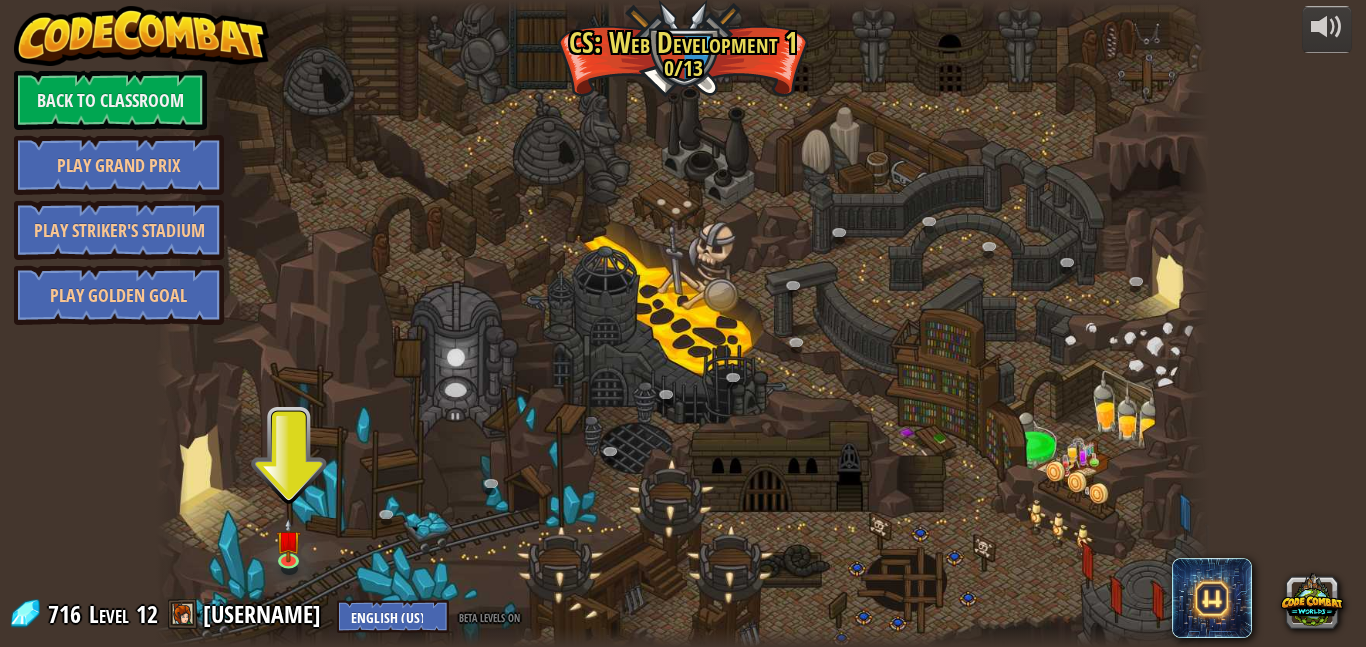 click at bounding box center (682, 323) 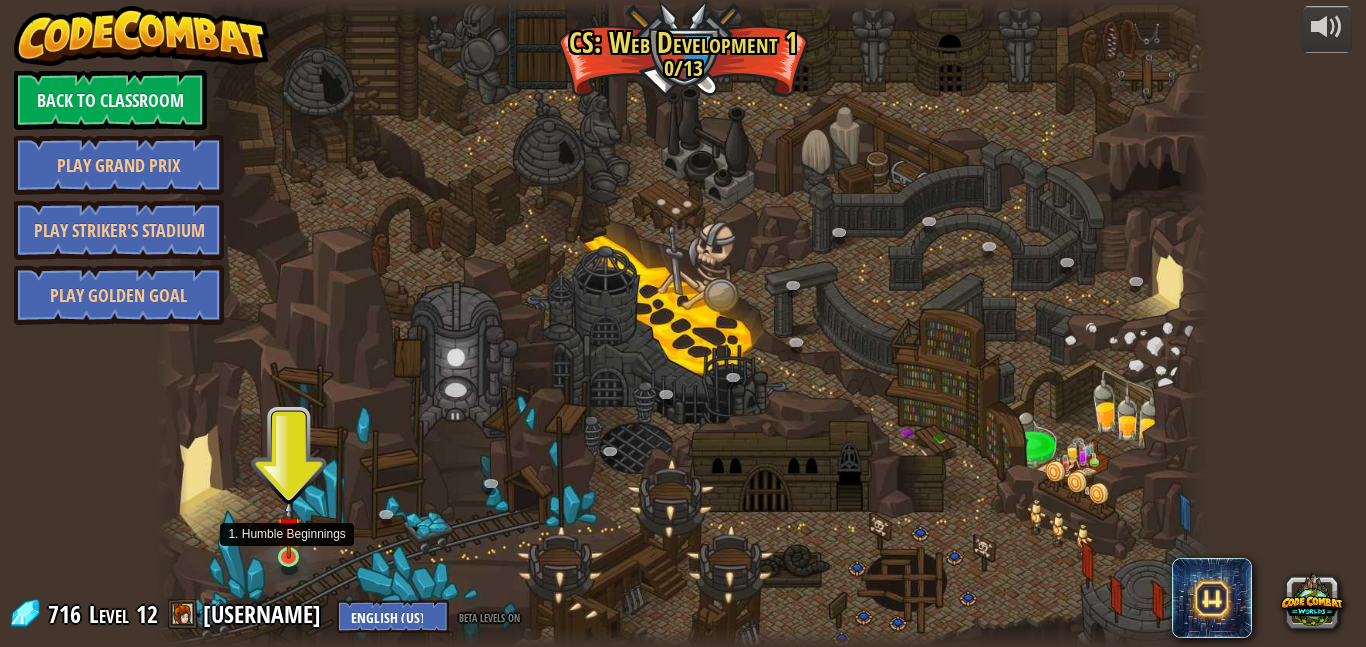 click at bounding box center (289, 529) 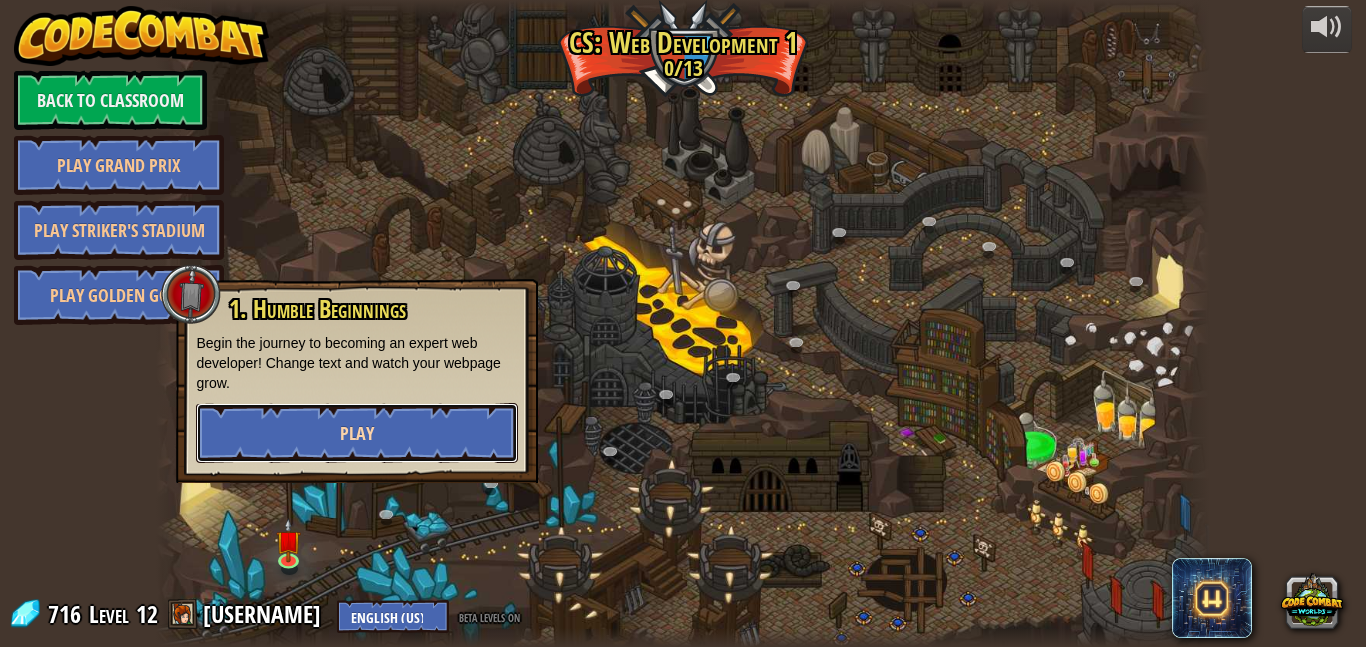 click on "Play" at bounding box center [357, 433] 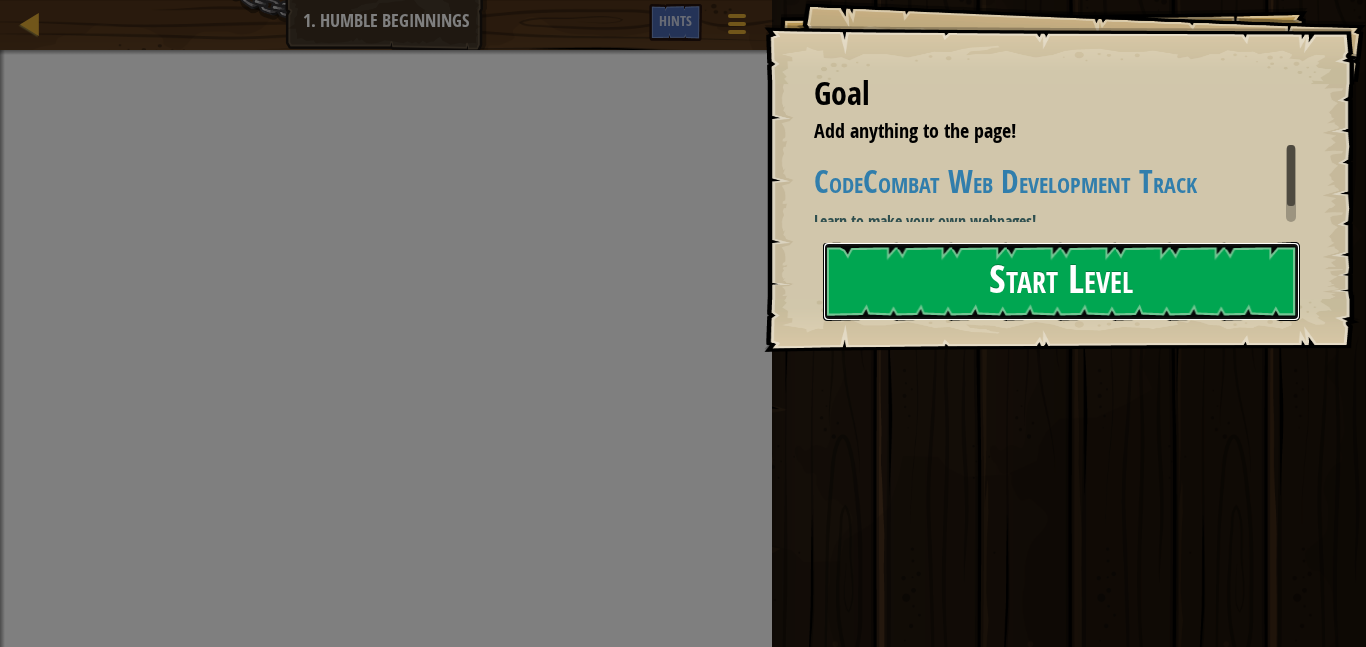 click on "Start Level" at bounding box center (1061, 281) 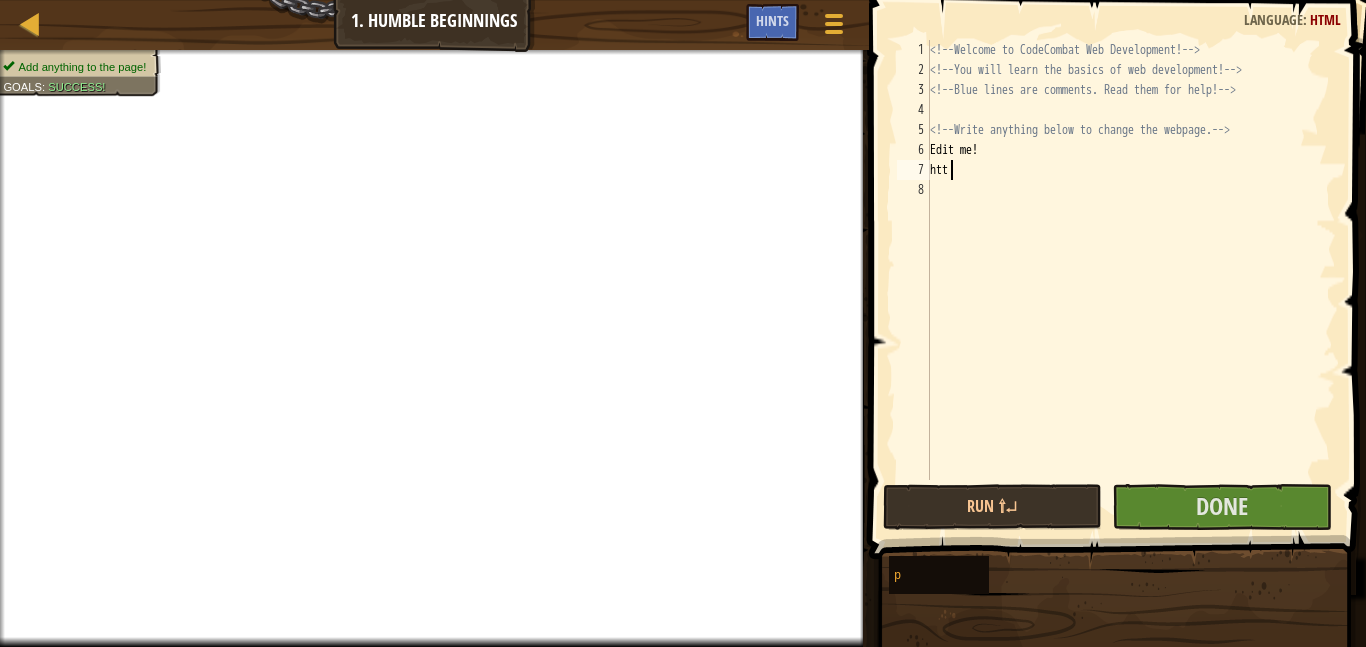scroll, scrollTop: 9, scrollLeft: 1, axis: both 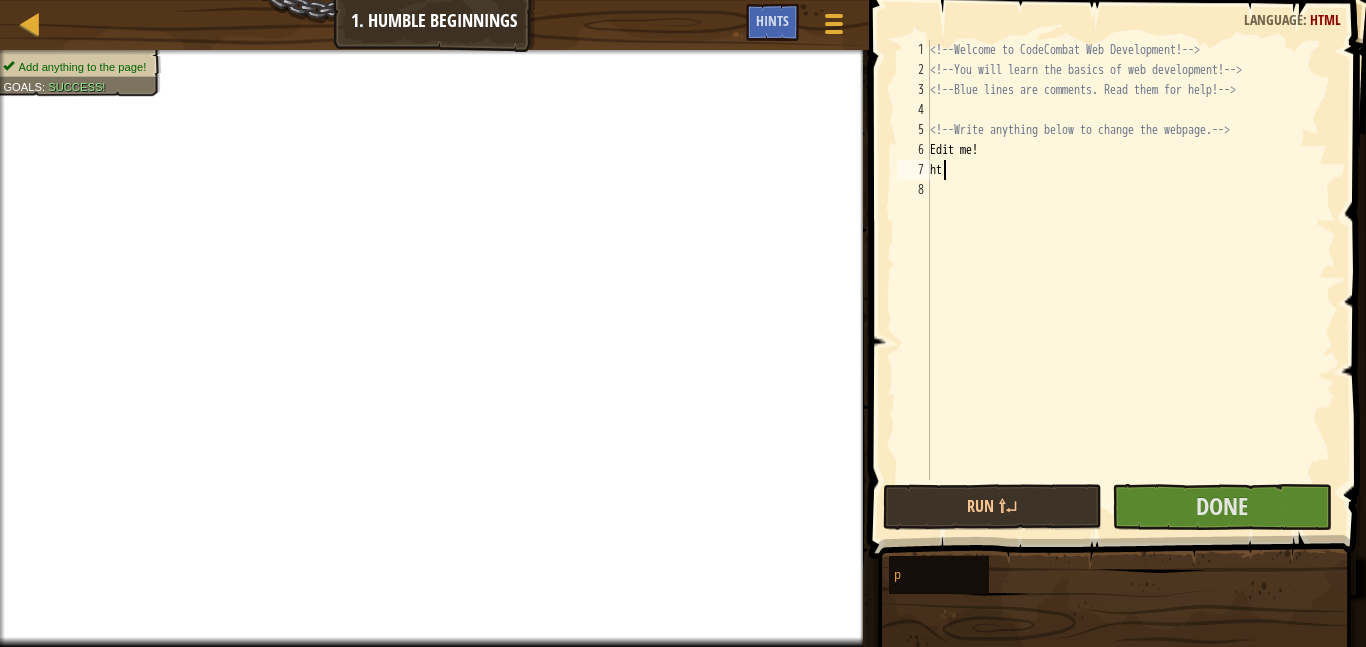 type on "h" 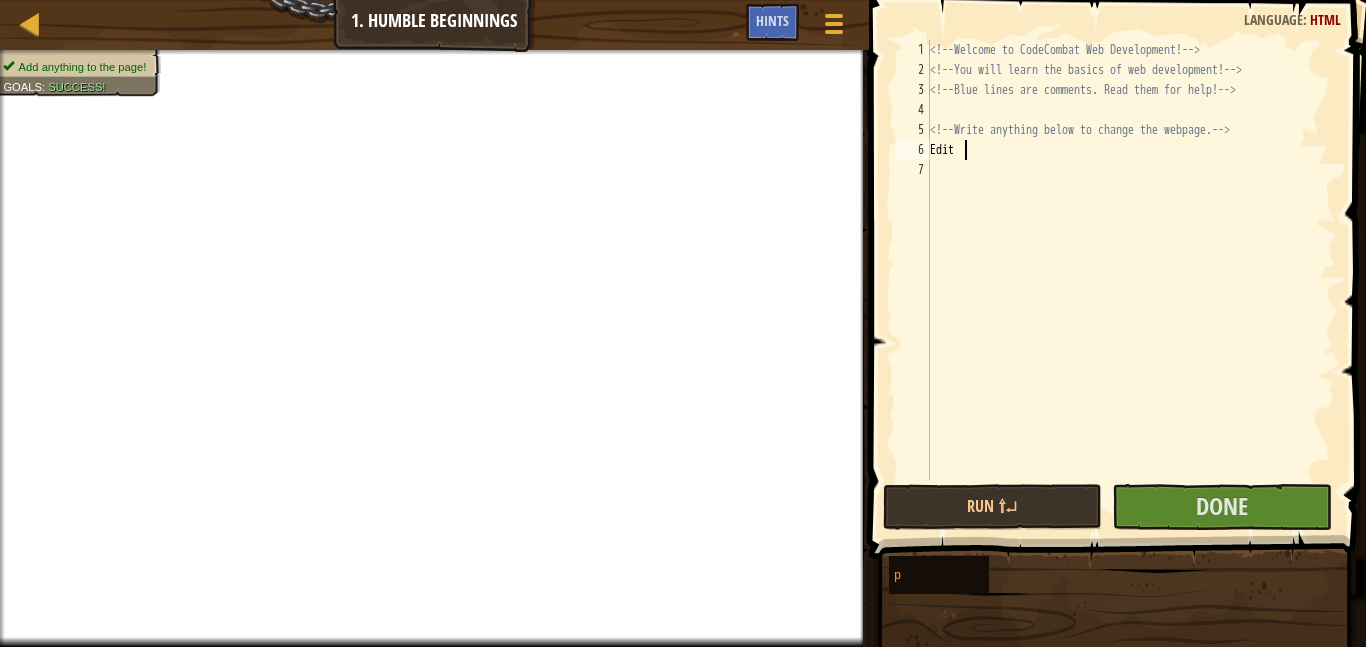 type on "E" 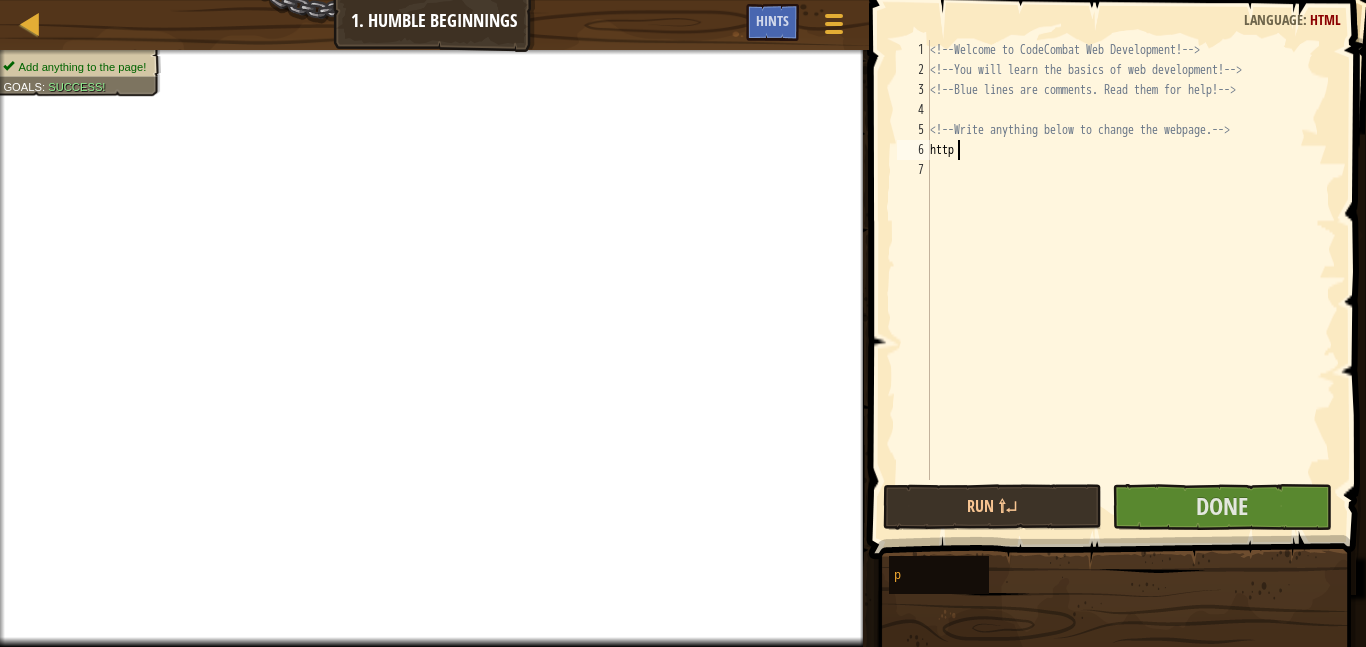 scroll, scrollTop: 9, scrollLeft: 3, axis: both 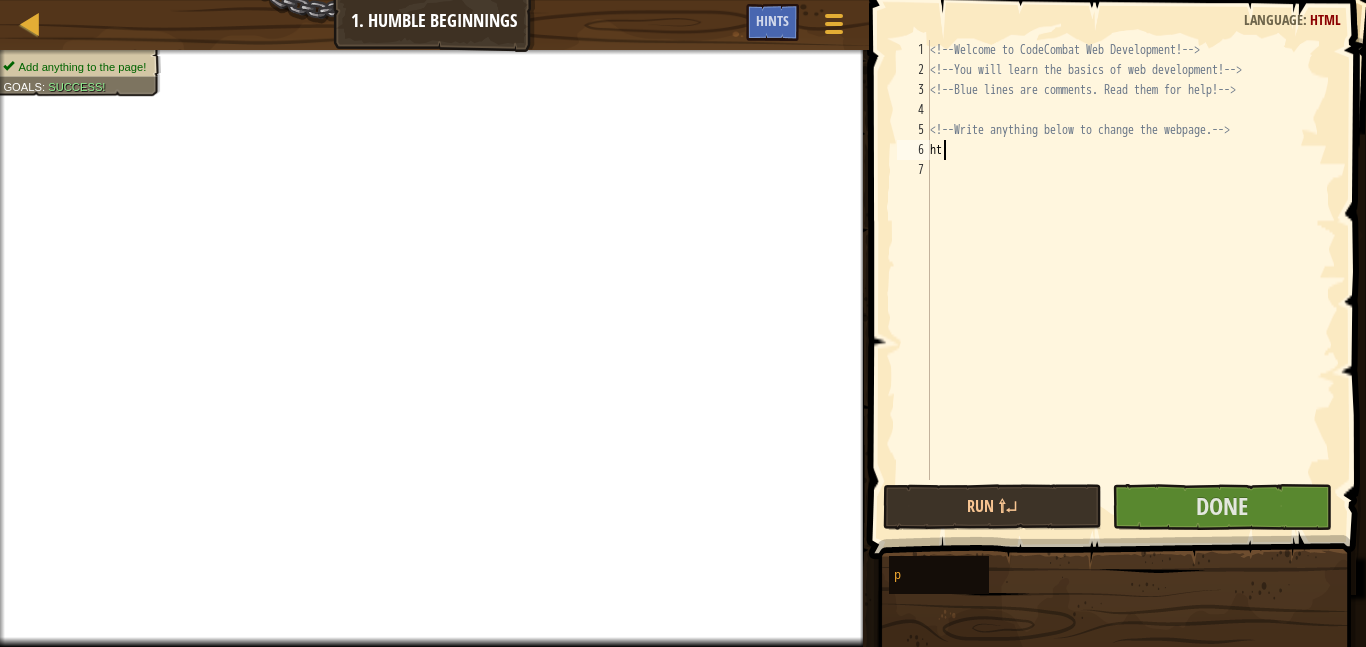 type on "h" 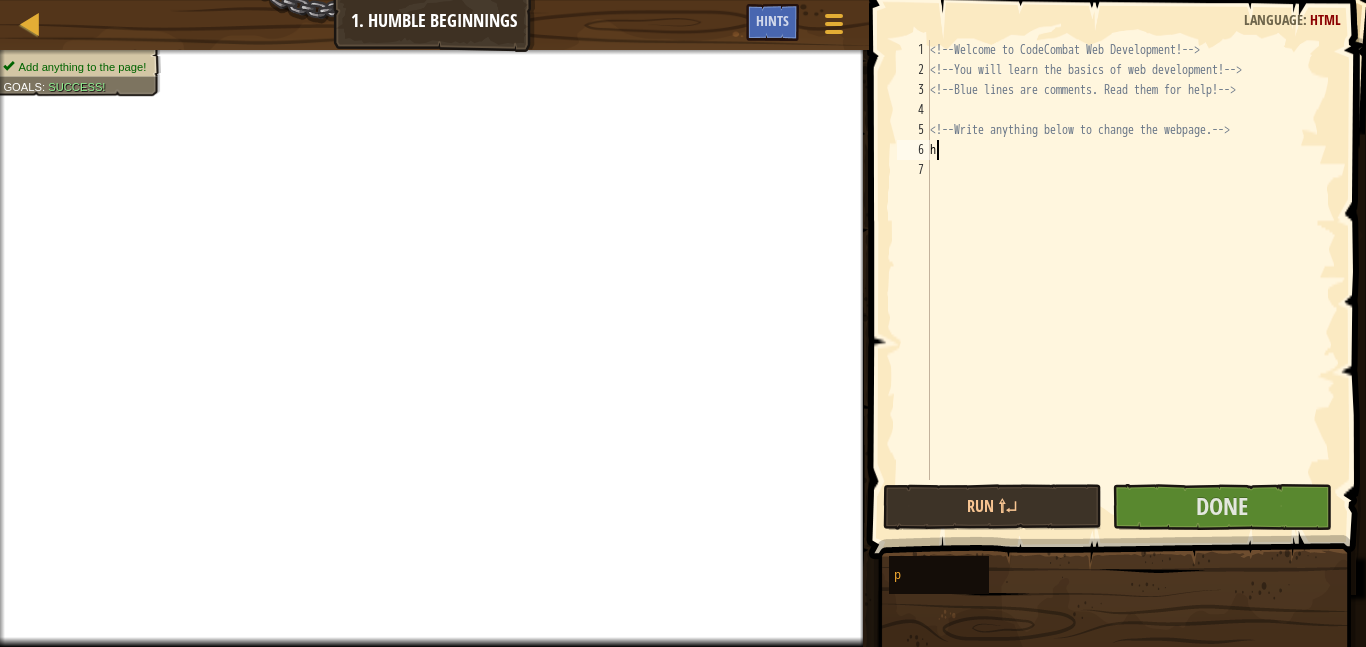 scroll, scrollTop: 9, scrollLeft: 0, axis: vertical 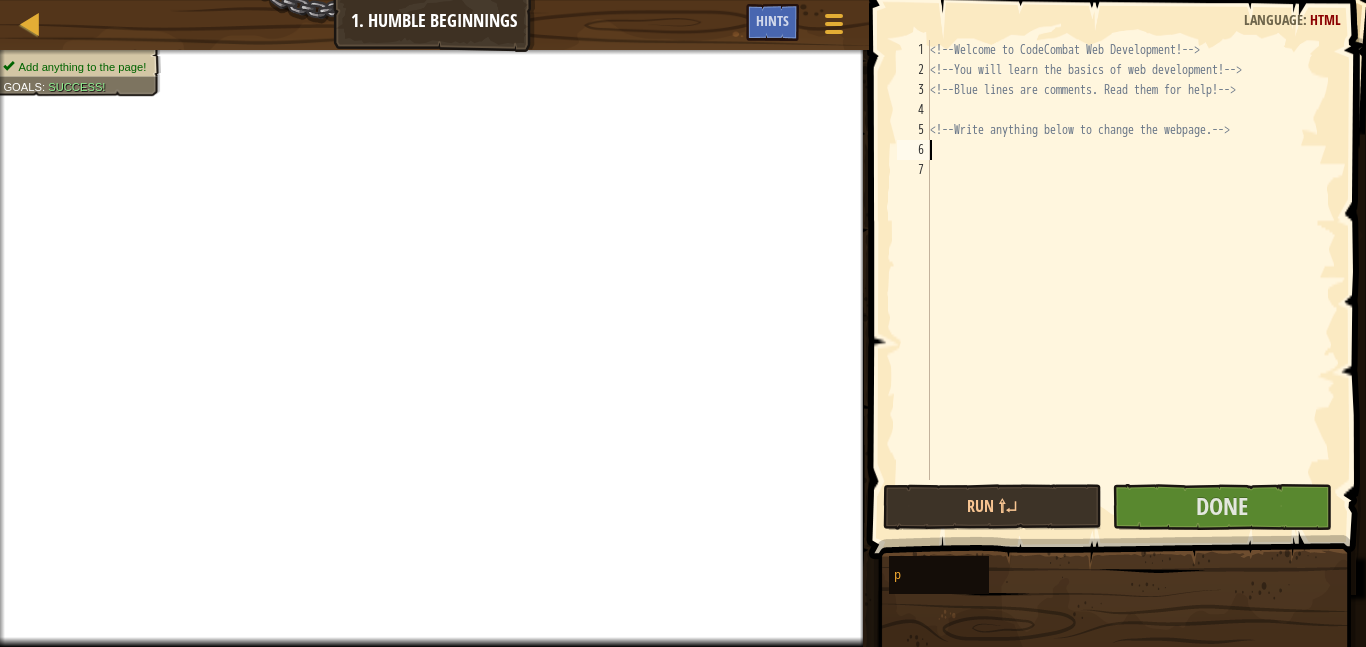 paste on "https://hcbe.us001-rapididentity.com/ui/dashboard" 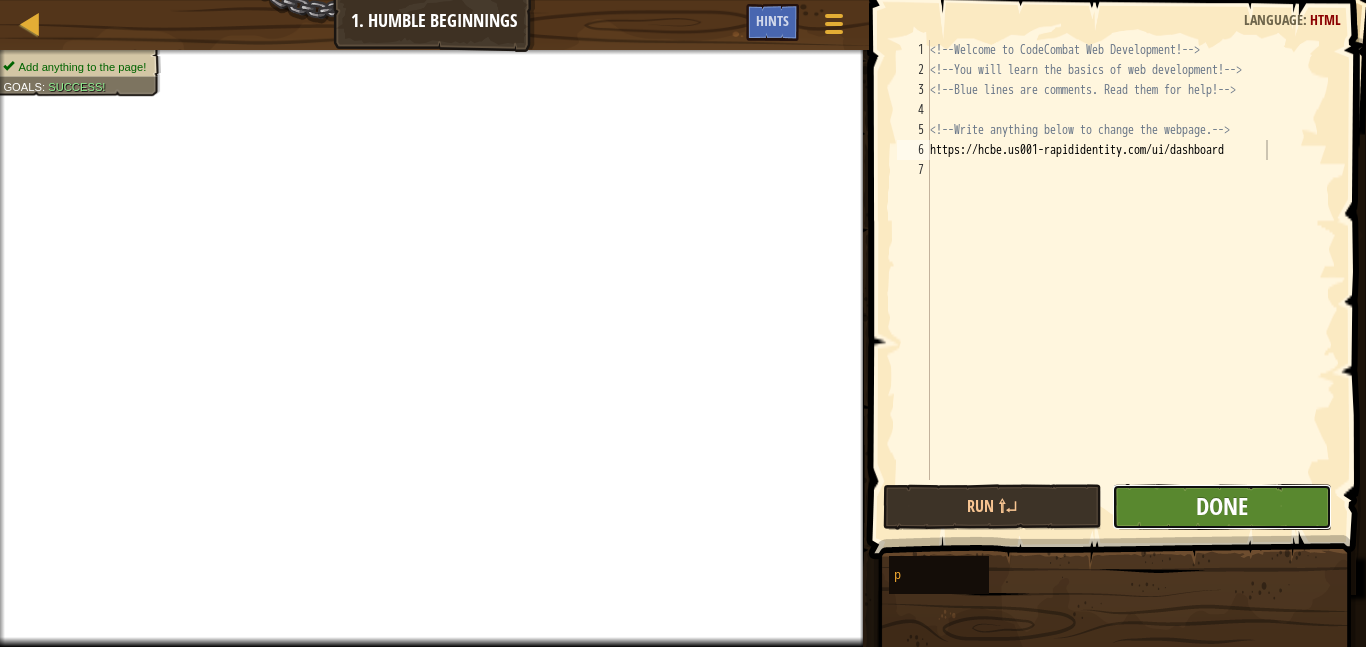 click on "Done" at bounding box center [1222, 506] 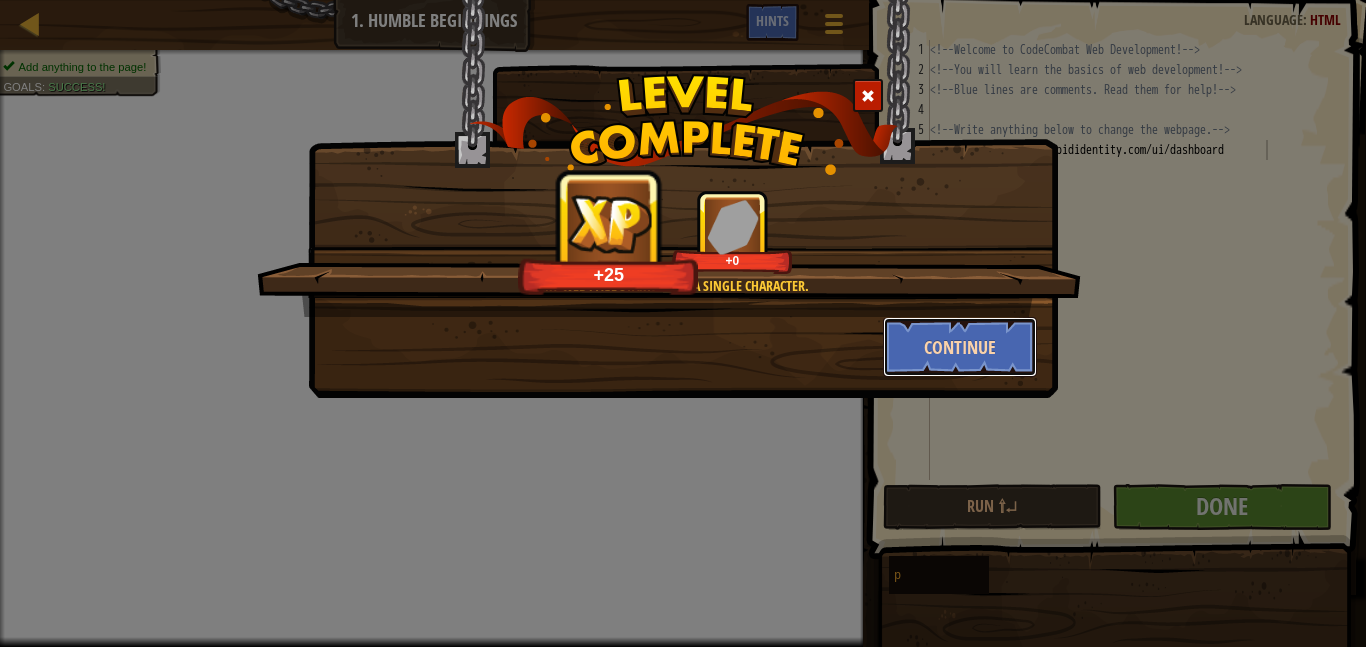 click on "Continue" at bounding box center (960, 347) 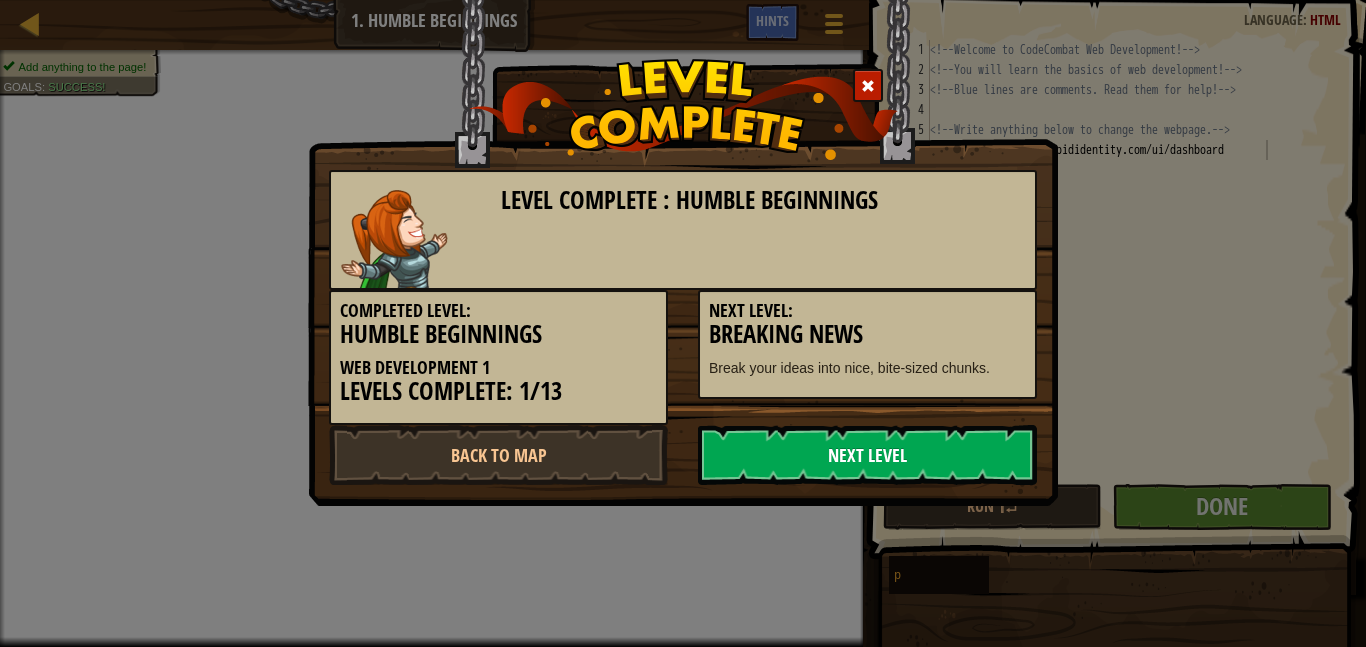 click on "Next Level" at bounding box center [867, 455] 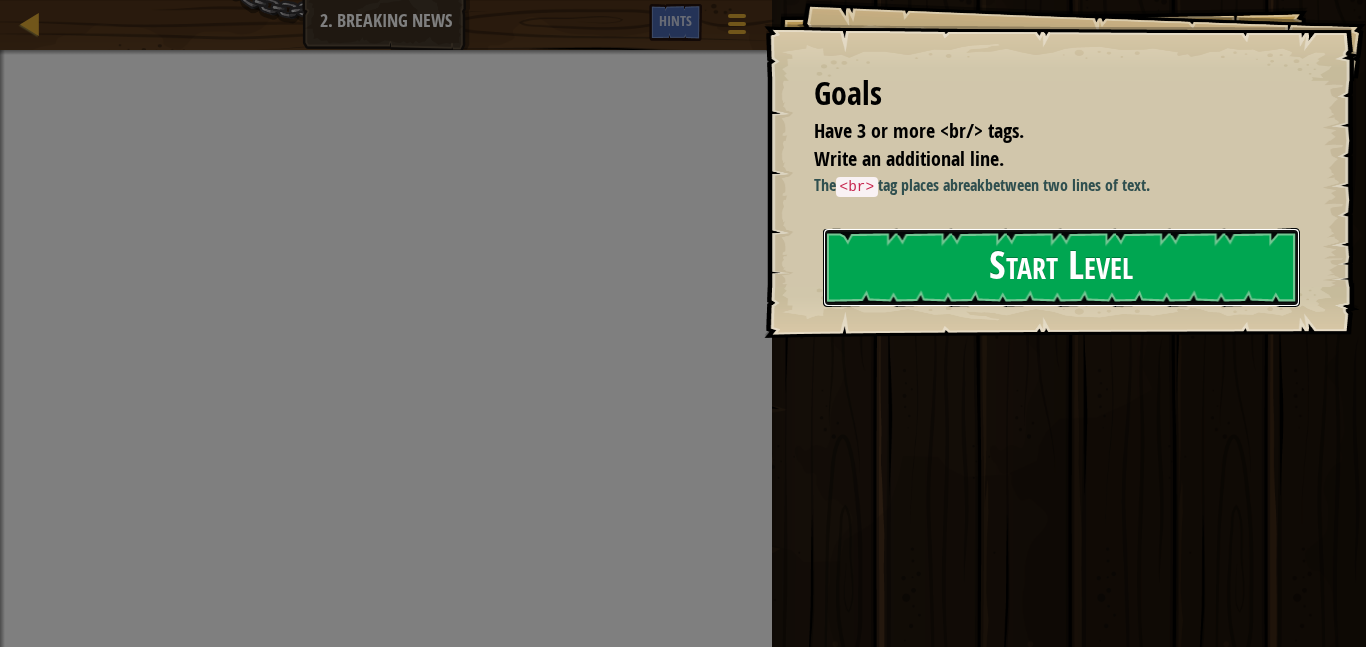 click on "Start Level" at bounding box center (1061, 267) 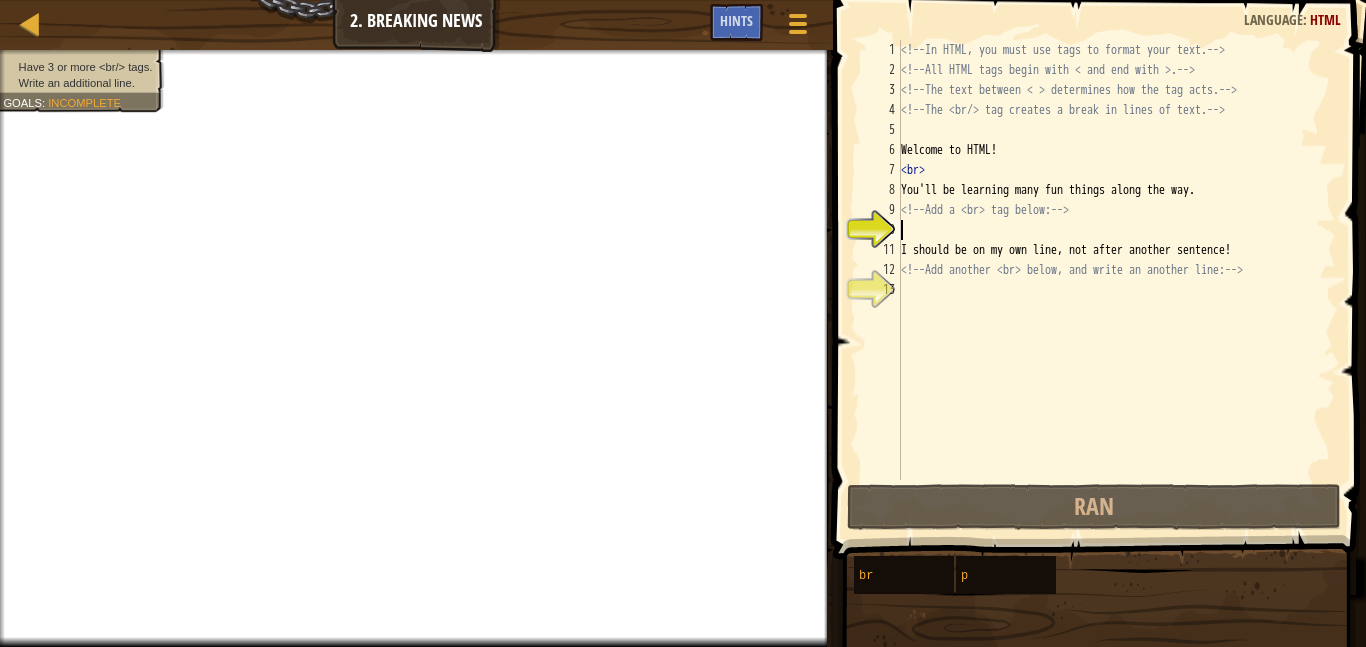 click on "<!--  In HTML, you must use tags to format your text.  --> <!--  All HTML tags begin with < and end with >.  --> <!--  The text between < > determines how the tag acts.  --> <!--  The <br> tag creates a break in lines of text.  --> Welcome to HTML! < br > You'll be learning many fun things along the way. <!--  Add a <br> tag below:  --> I should be on my own line, not after another sentence! <!--  Add another <br> below, and write an another line:  -->" at bounding box center (1116, 280) 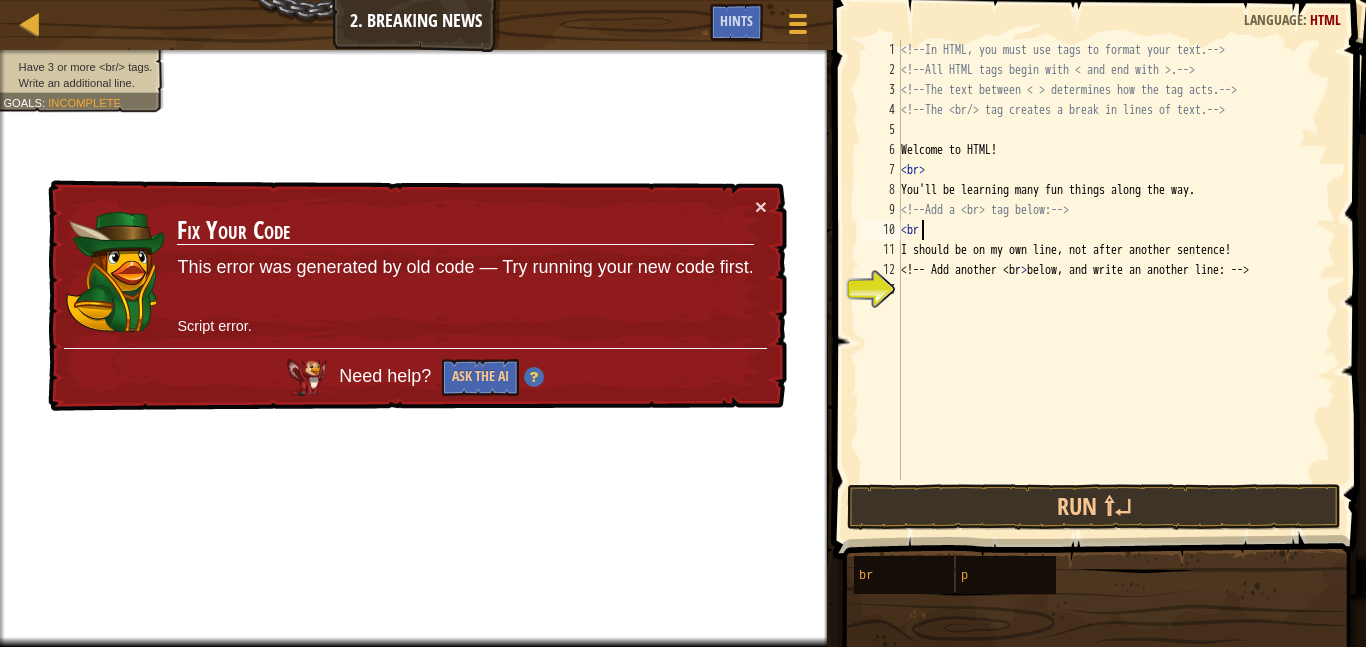 scroll, scrollTop: 9, scrollLeft: 3, axis: both 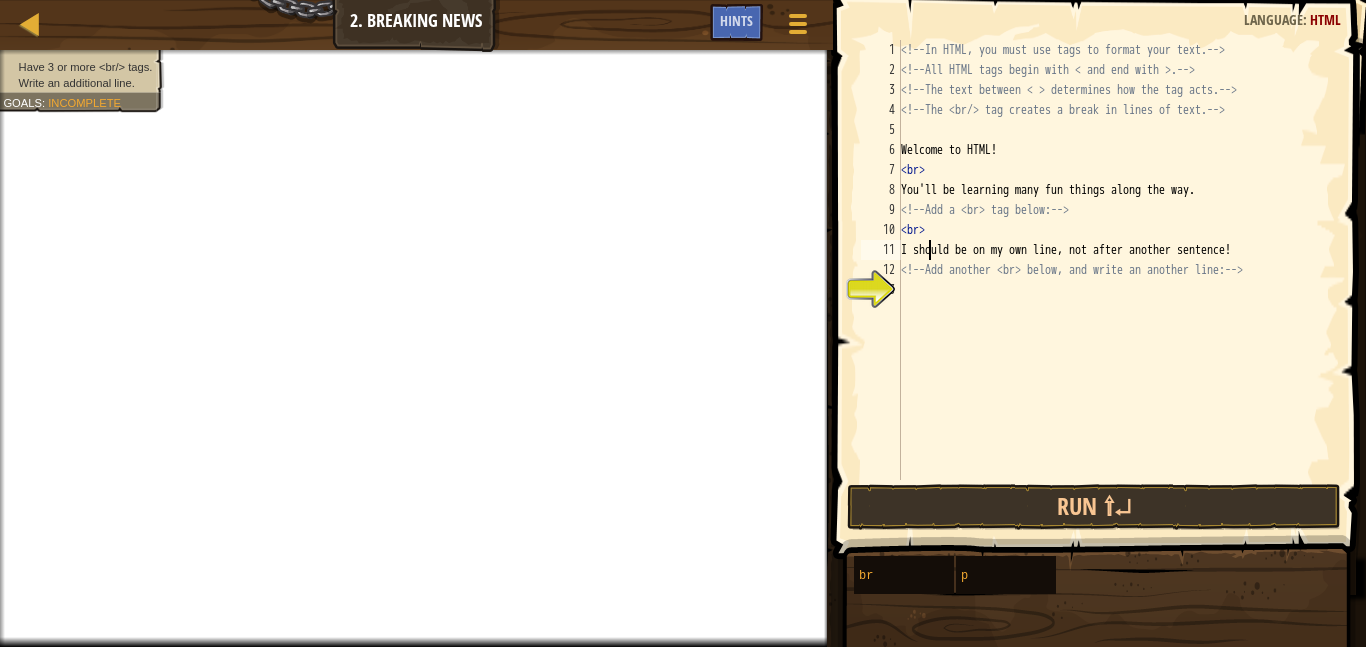 type on "<!-- Add another <br> below, and write an another line: -->" 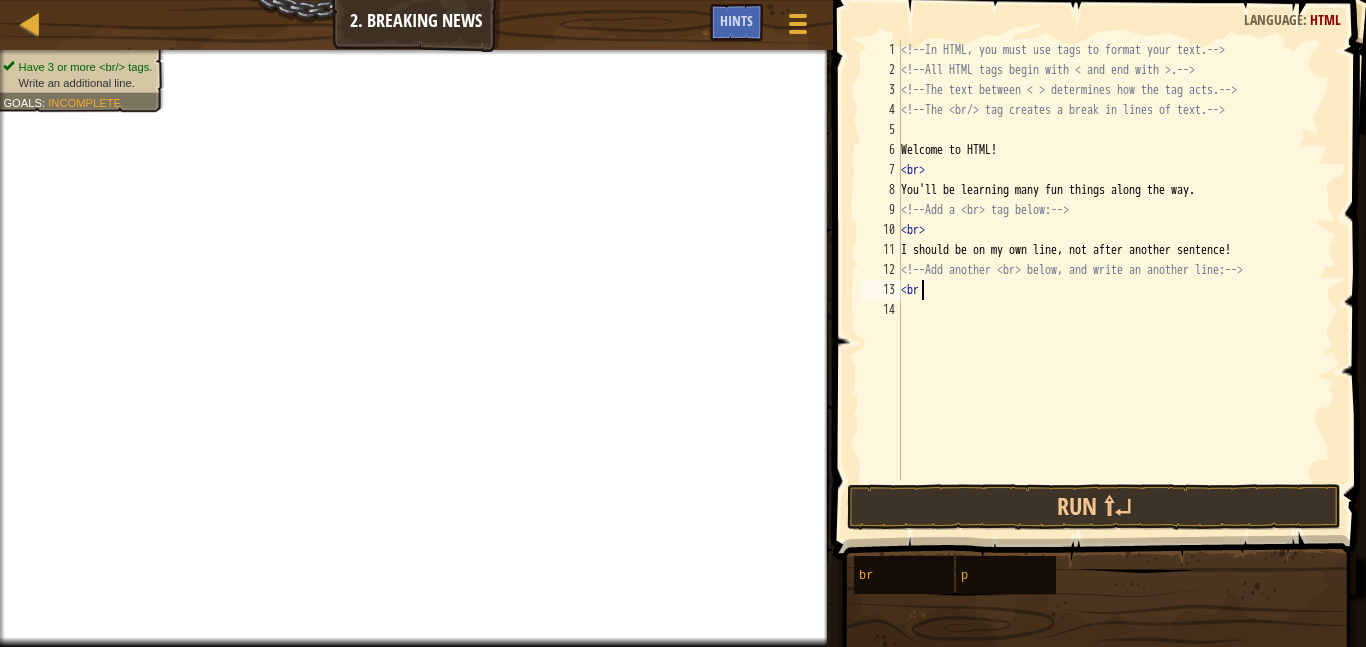 scroll, scrollTop: 9, scrollLeft: 3, axis: both 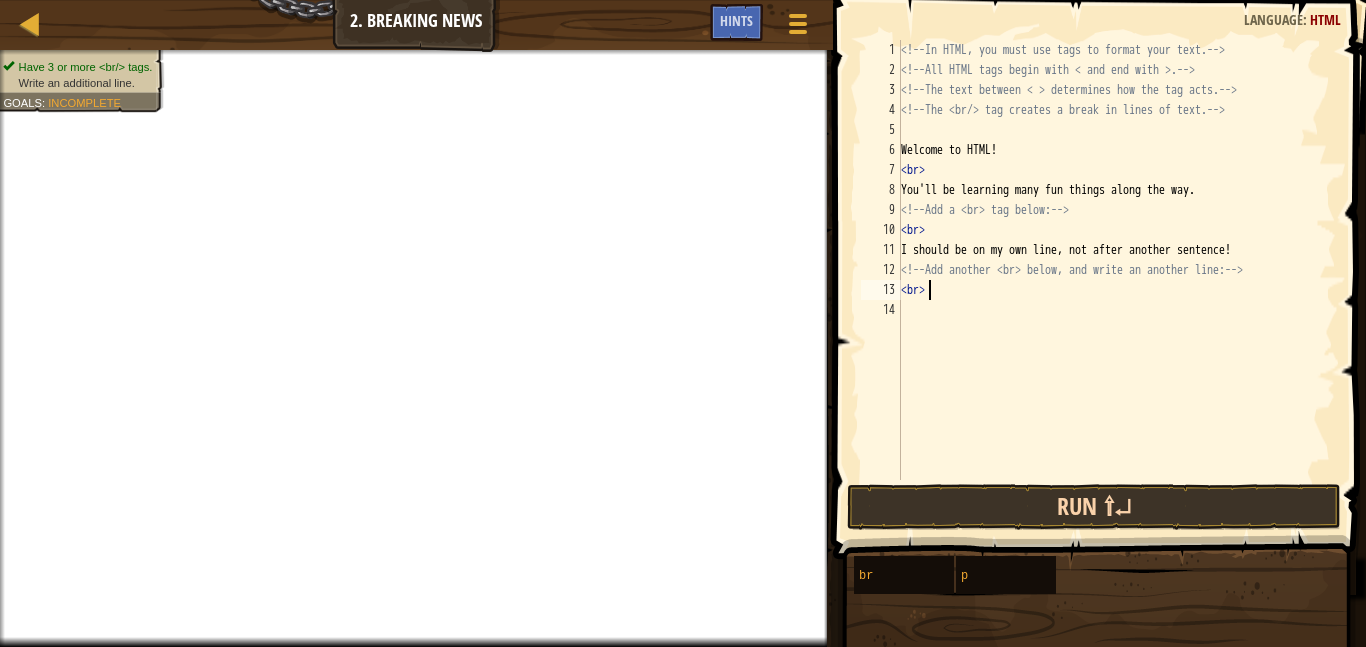type on "<br>" 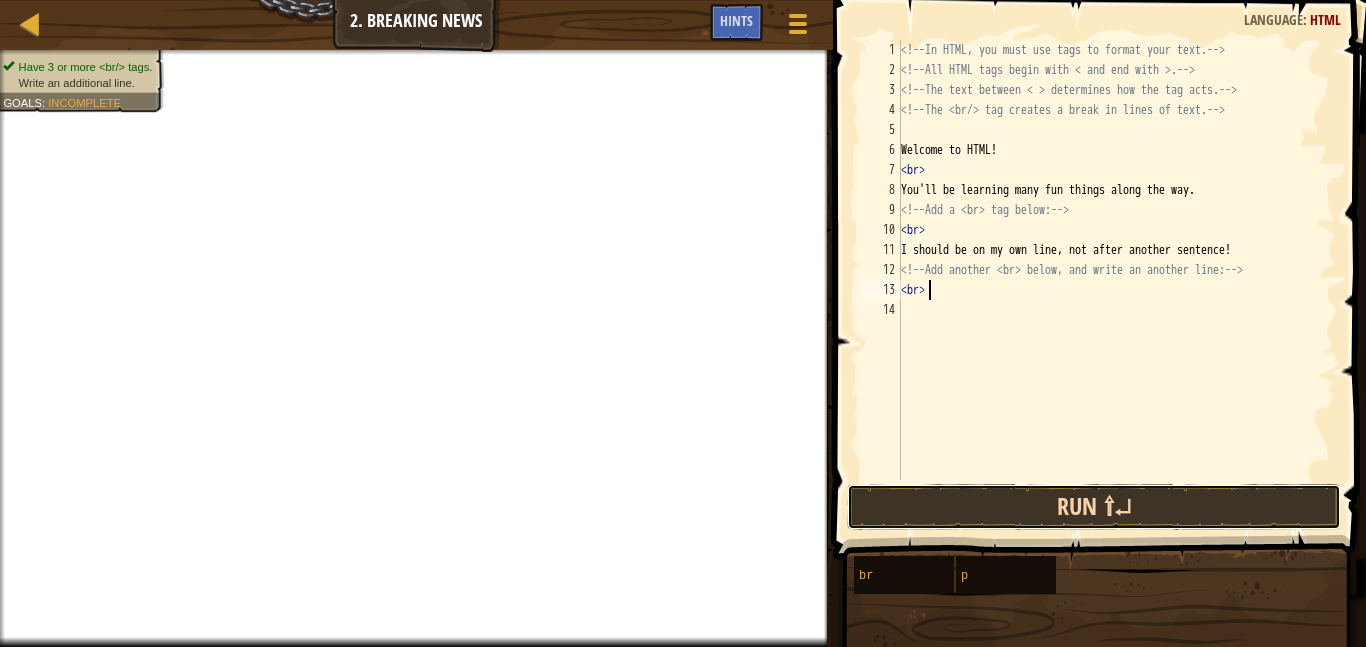 click on "Run ⇧↵" at bounding box center [1094, 507] 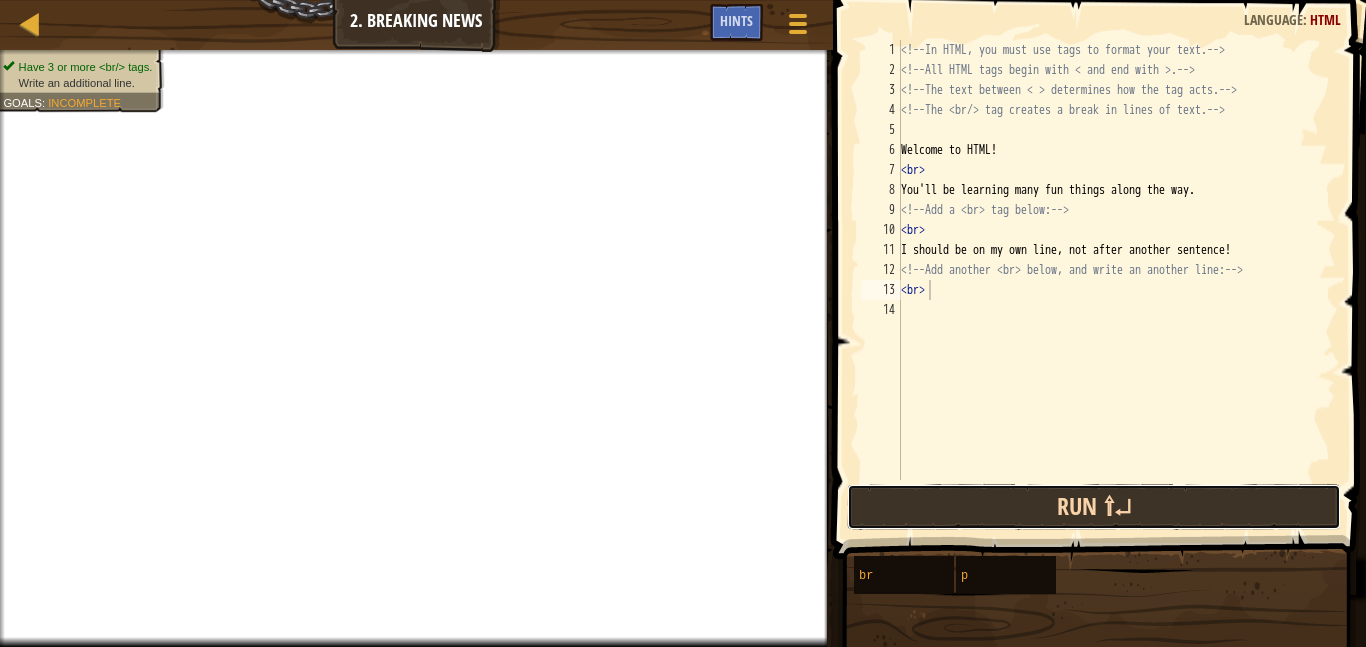 click on "Run ⇧↵" at bounding box center [1094, 507] 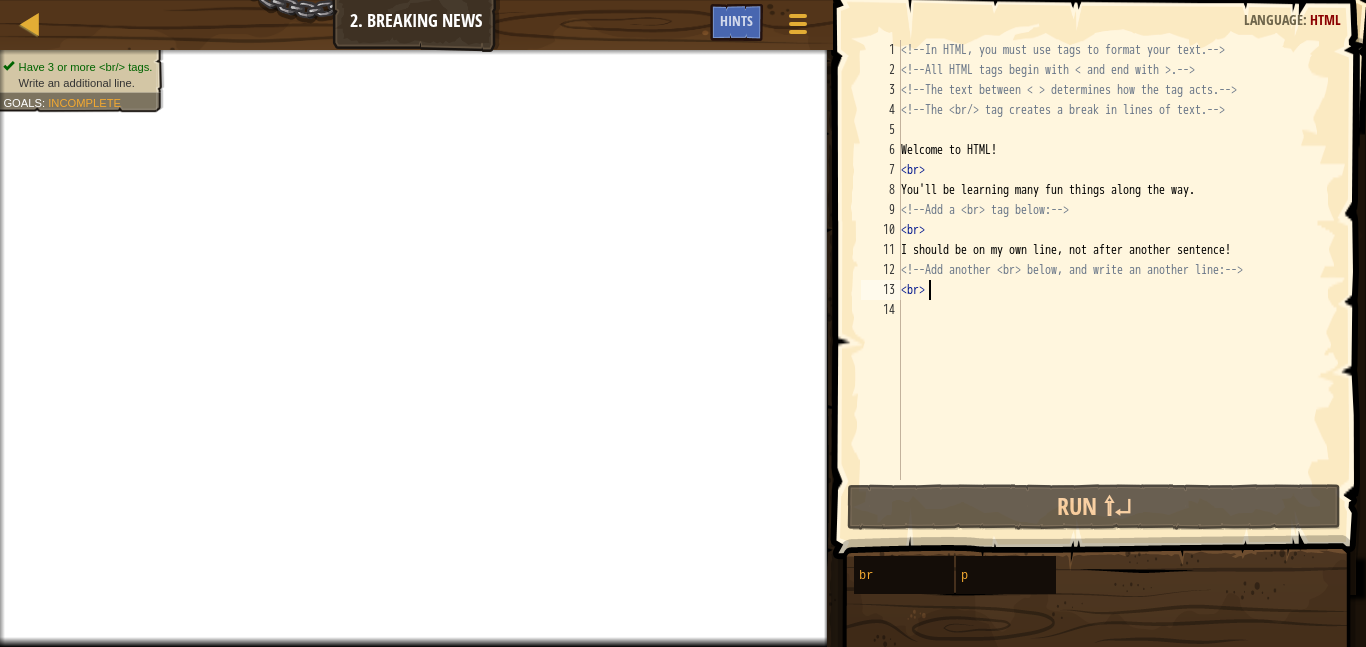 scroll, scrollTop: 9, scrollLeft: 0, axis: vertical 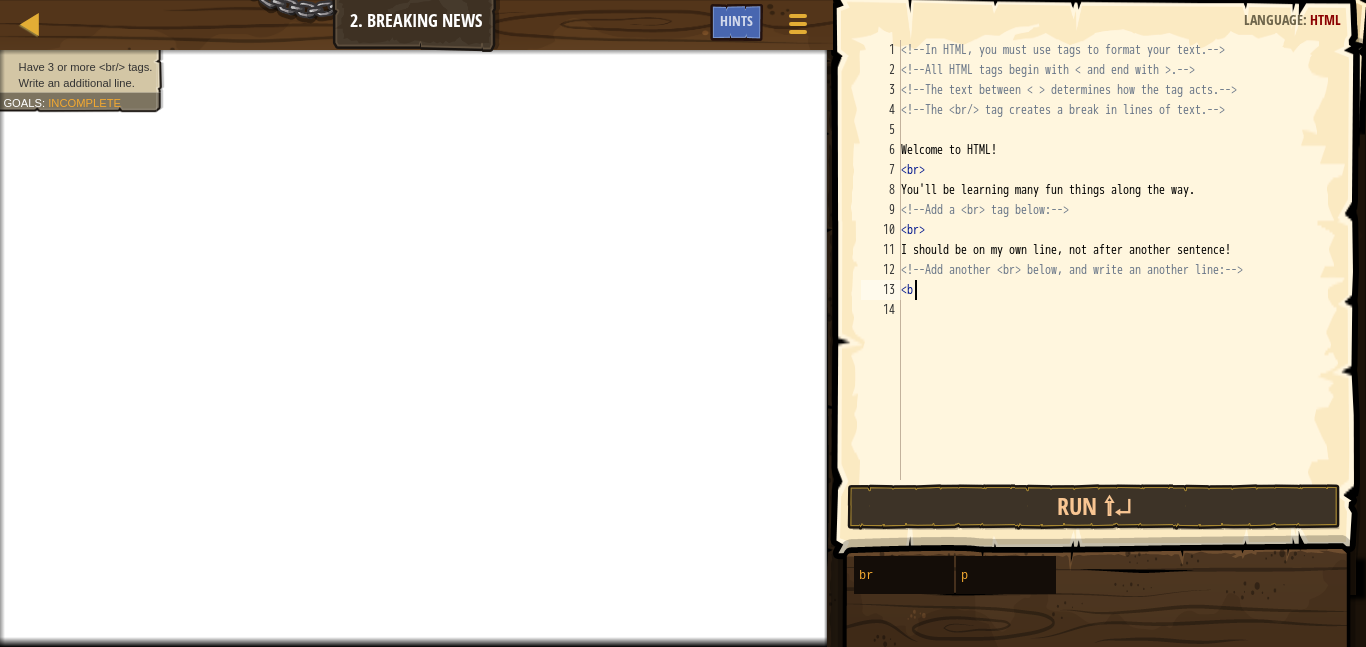 type on "<" 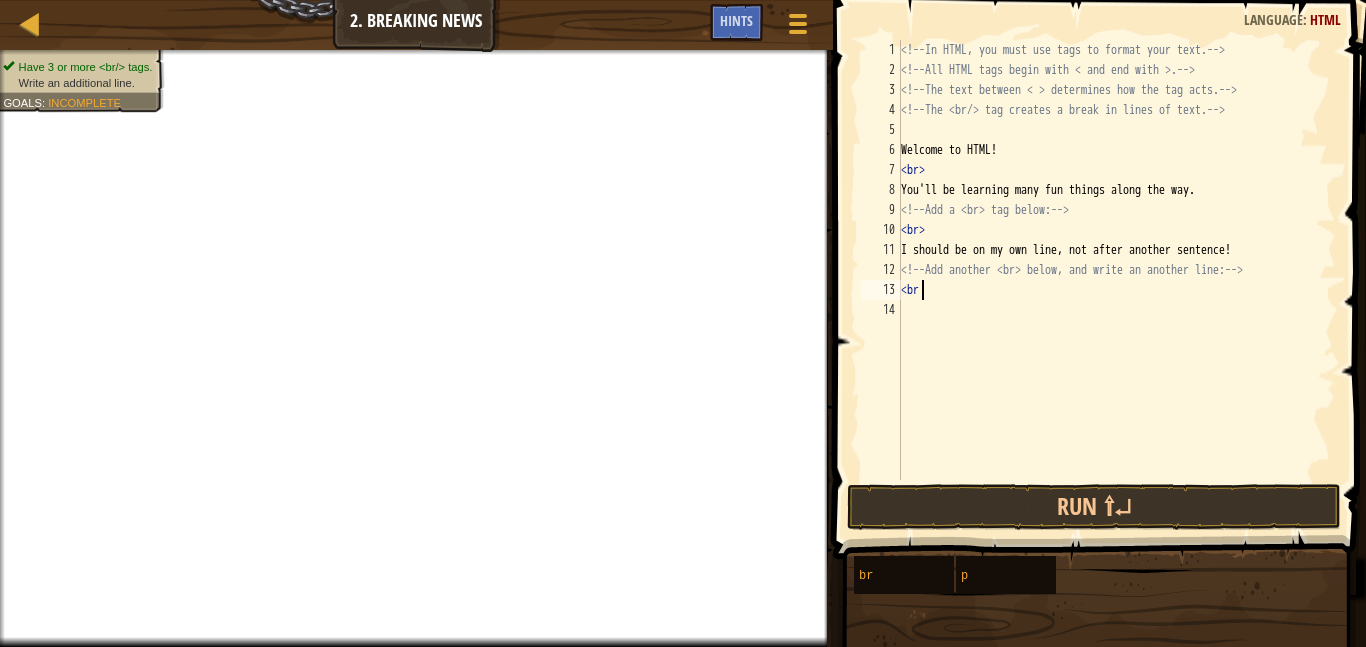 type on "<br>" 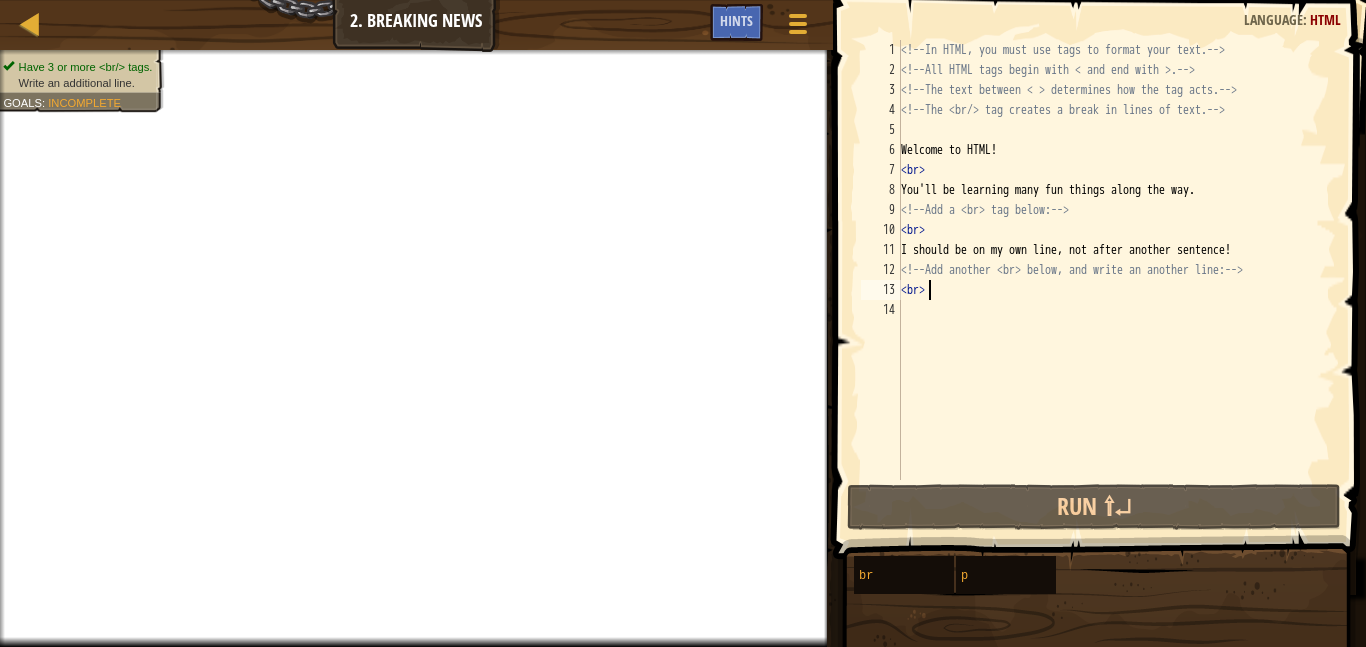 scroll, scrollTop: 9, scrollLeft: 0, axis: vertical 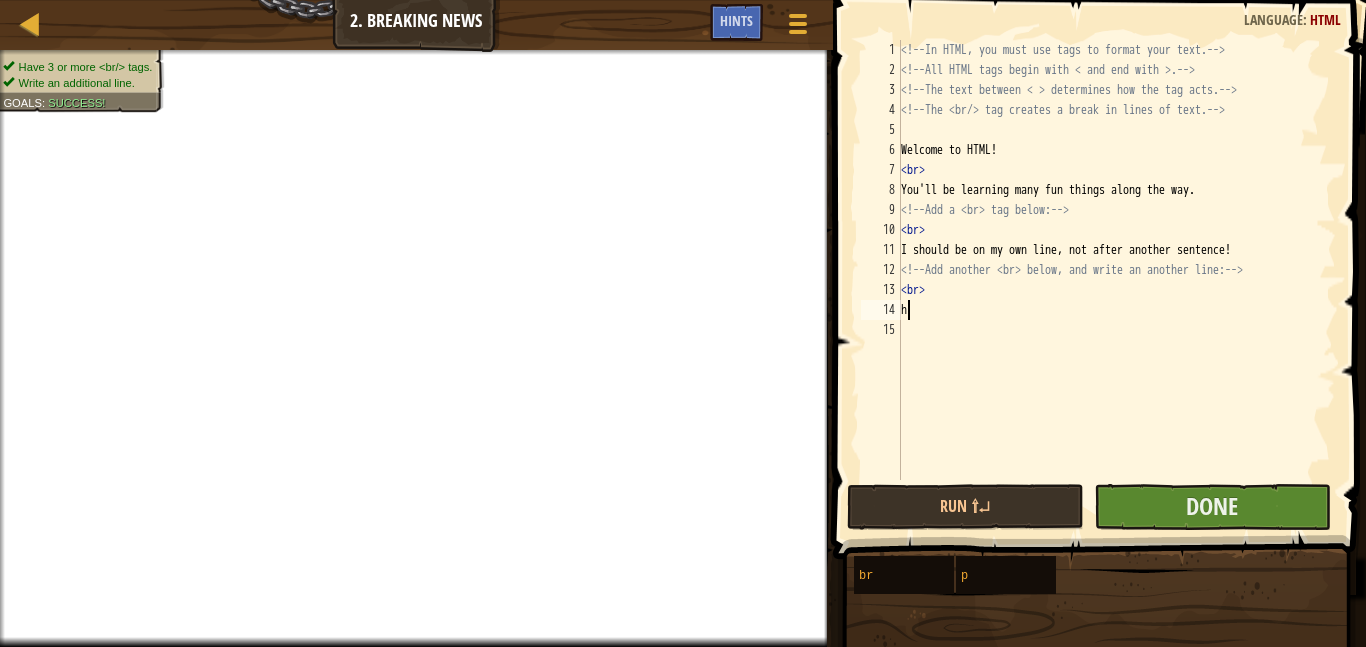 type on "h" 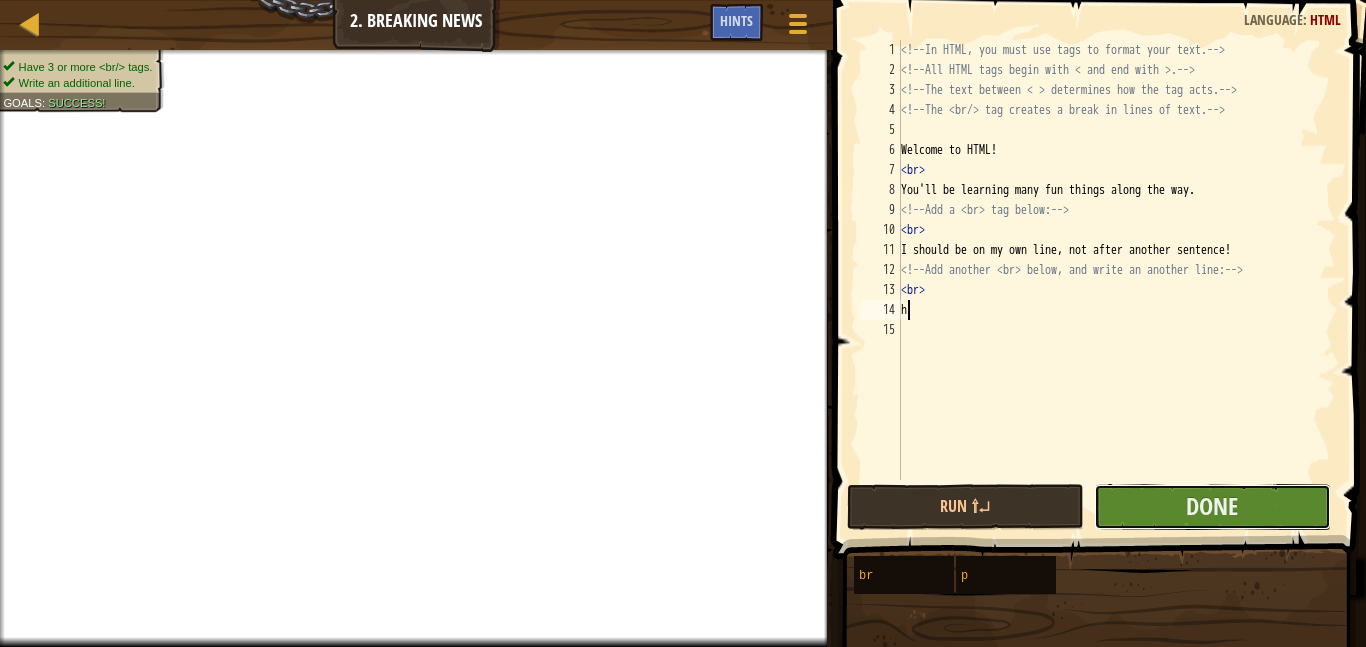 click on "Done" at bounding box center [1212, 507] 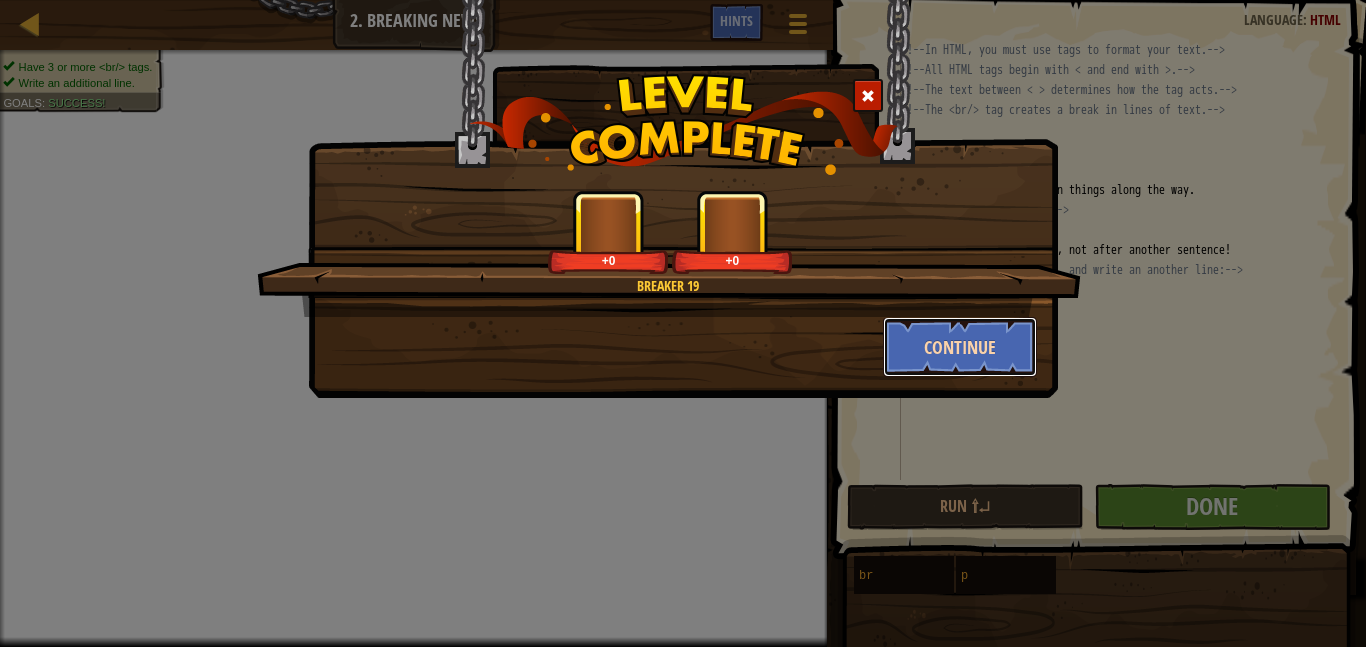 click on "Continue" at bounding box center [960, 347] 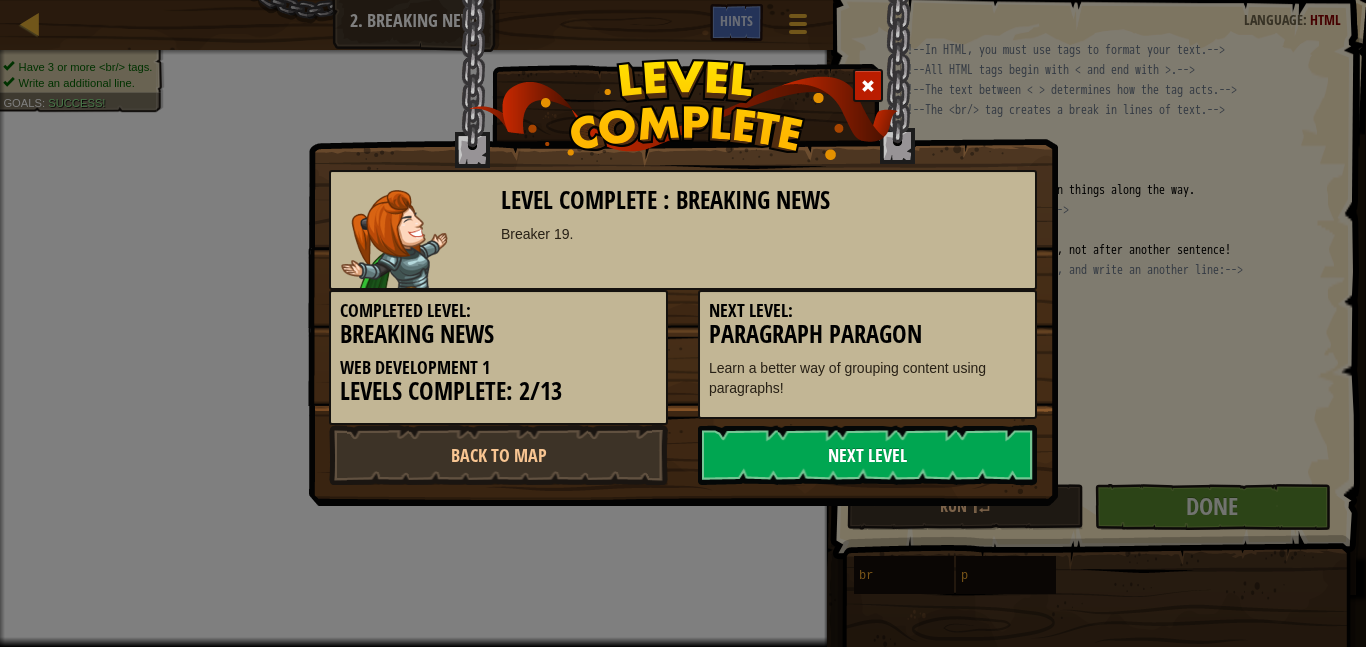 click on "Next Level" at bounding box center (867, 455) 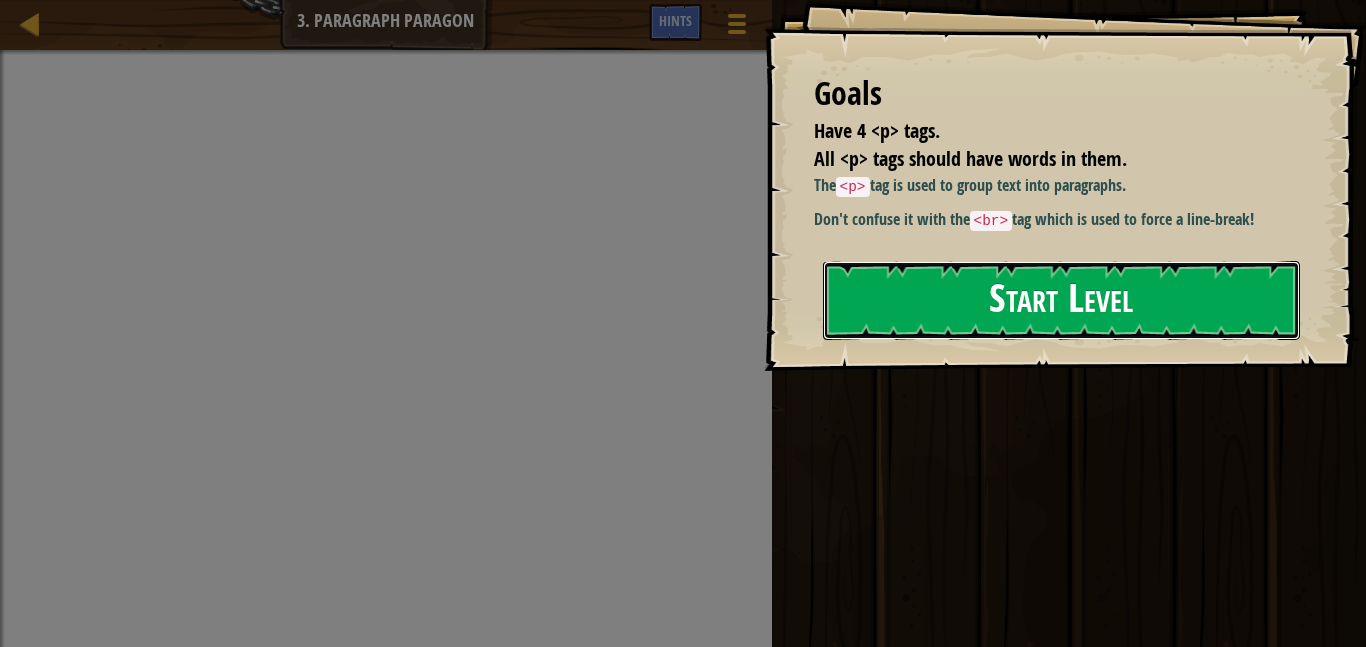 click on "Start Level" at bounding box center (1061, 300) 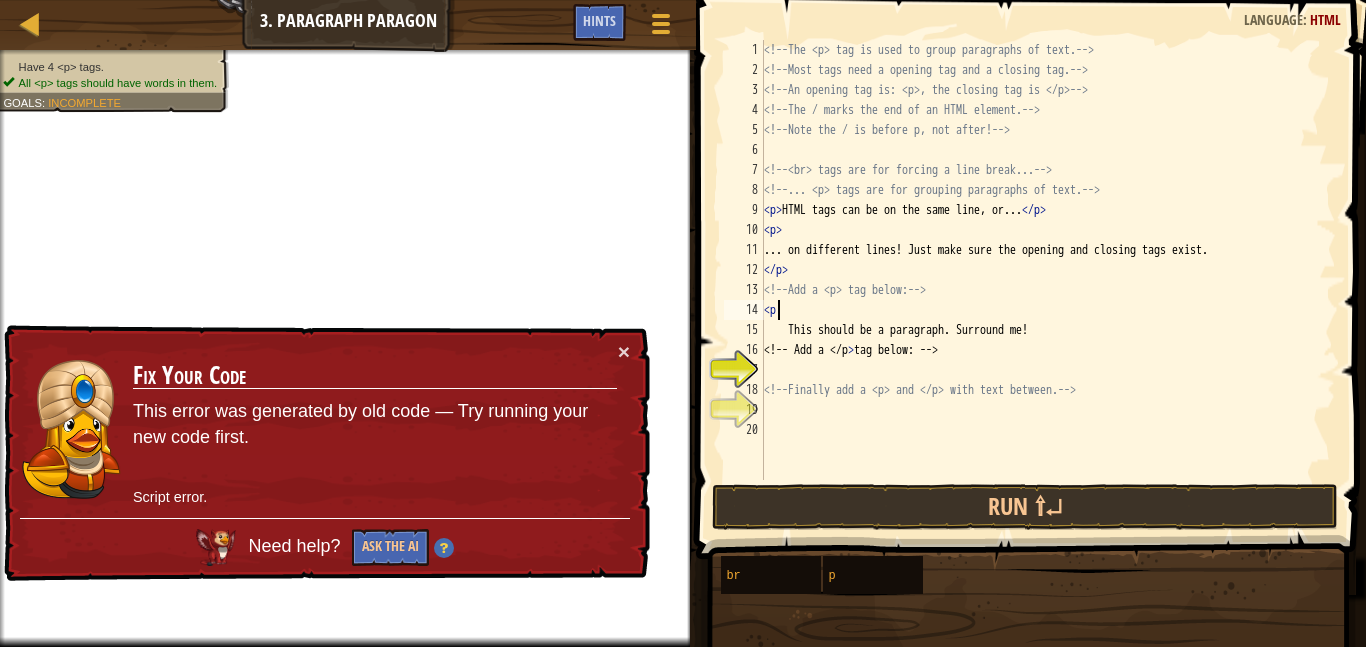 scroll, scrollTop: 9, scrollLeft: 2, axis: both 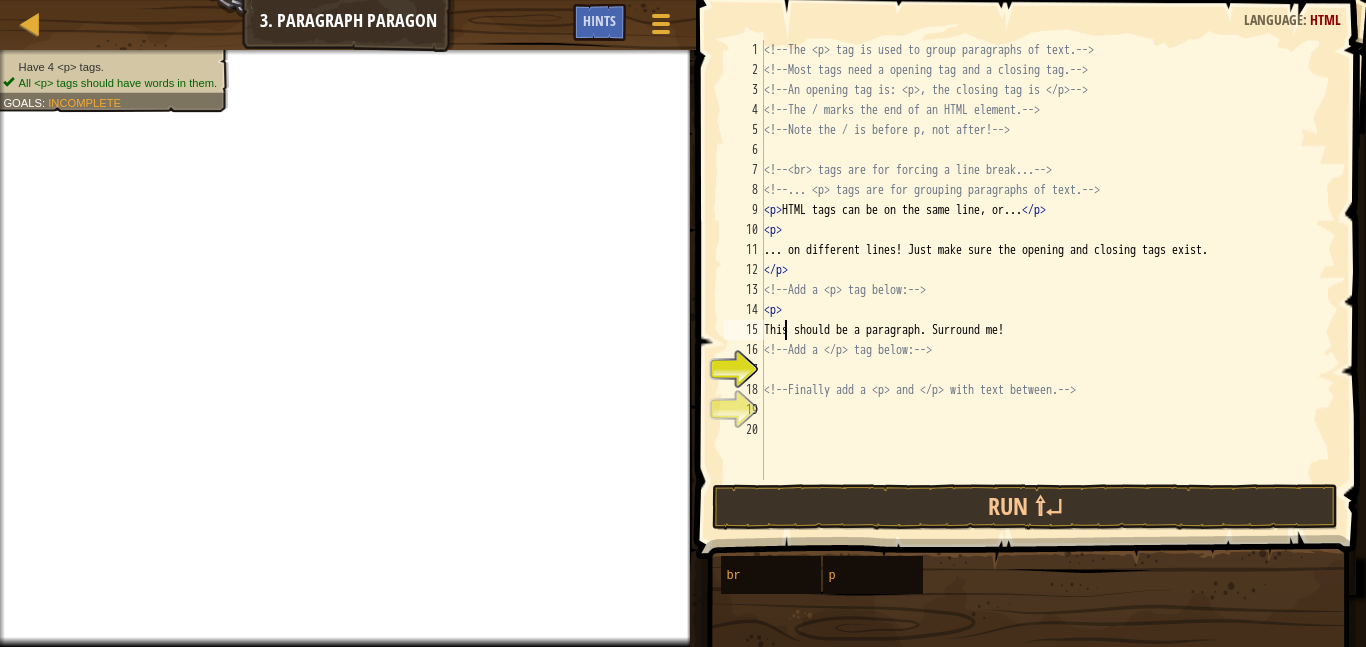 type on "<!-- Add a </p> tag below: -->" 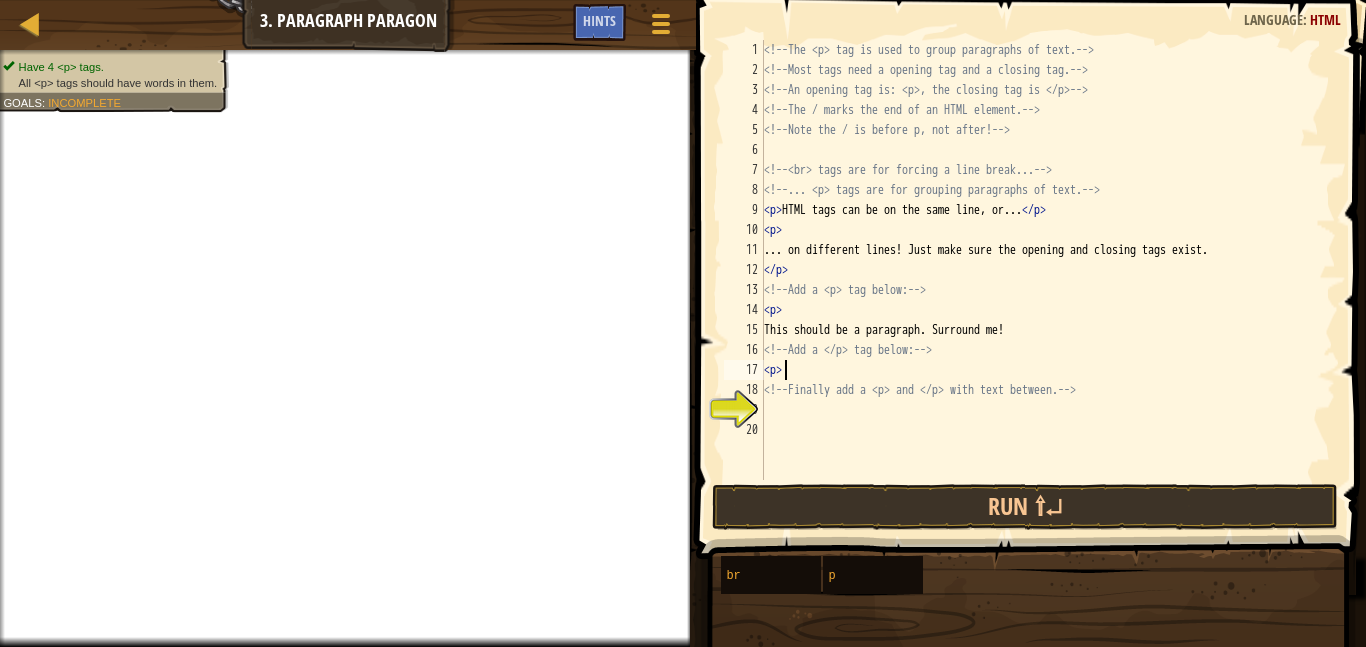 scroll, scrollTop: 9, scrollLeft: 3, axis: both 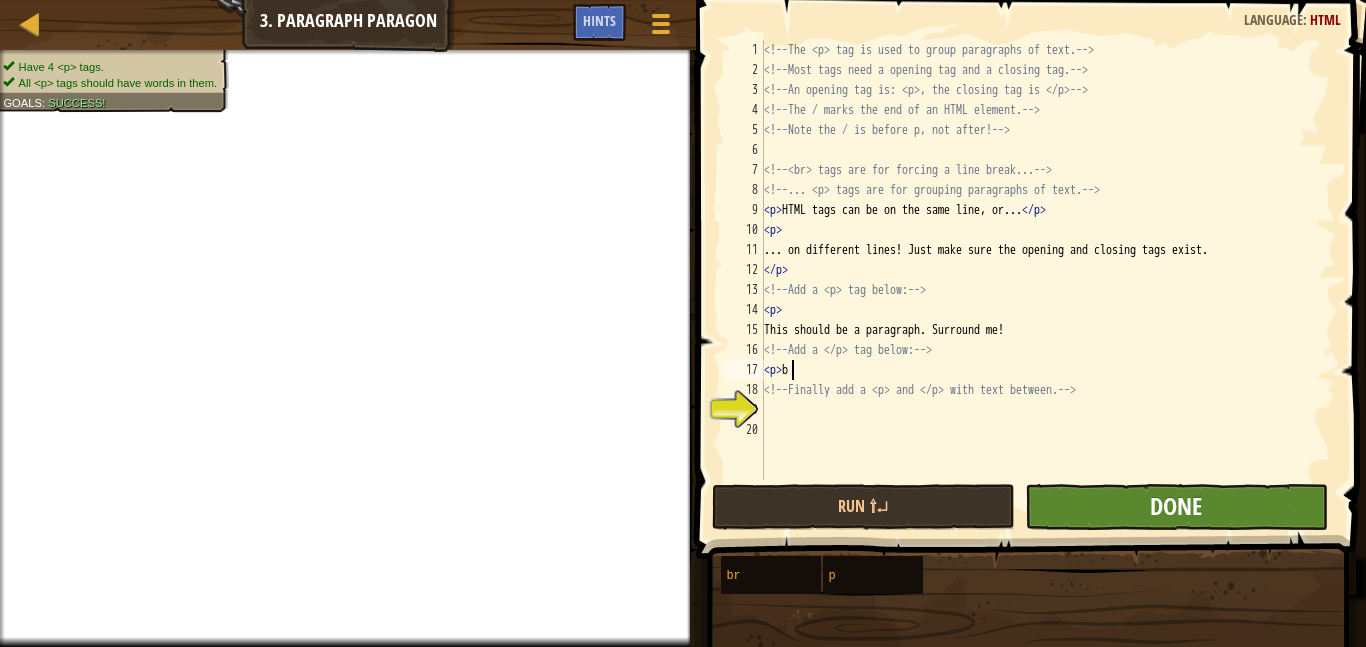 type on "<p>b" 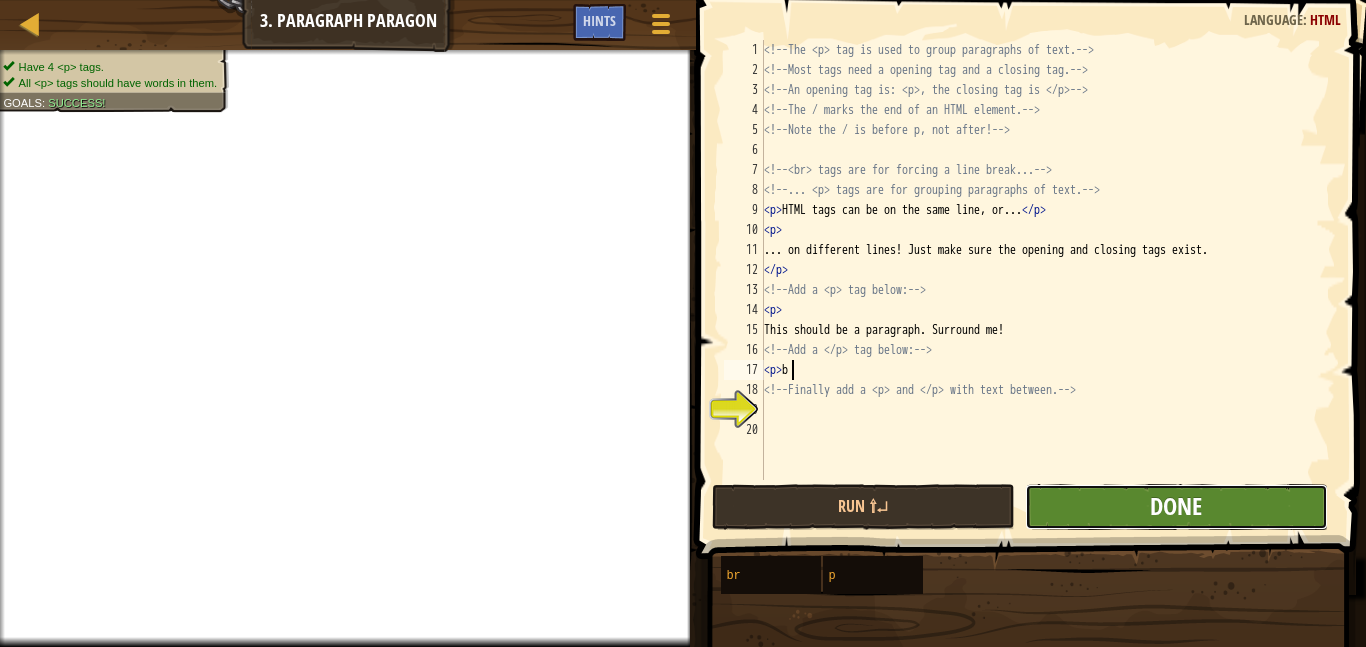 click on "Done" at bounding box center [1176, 506] 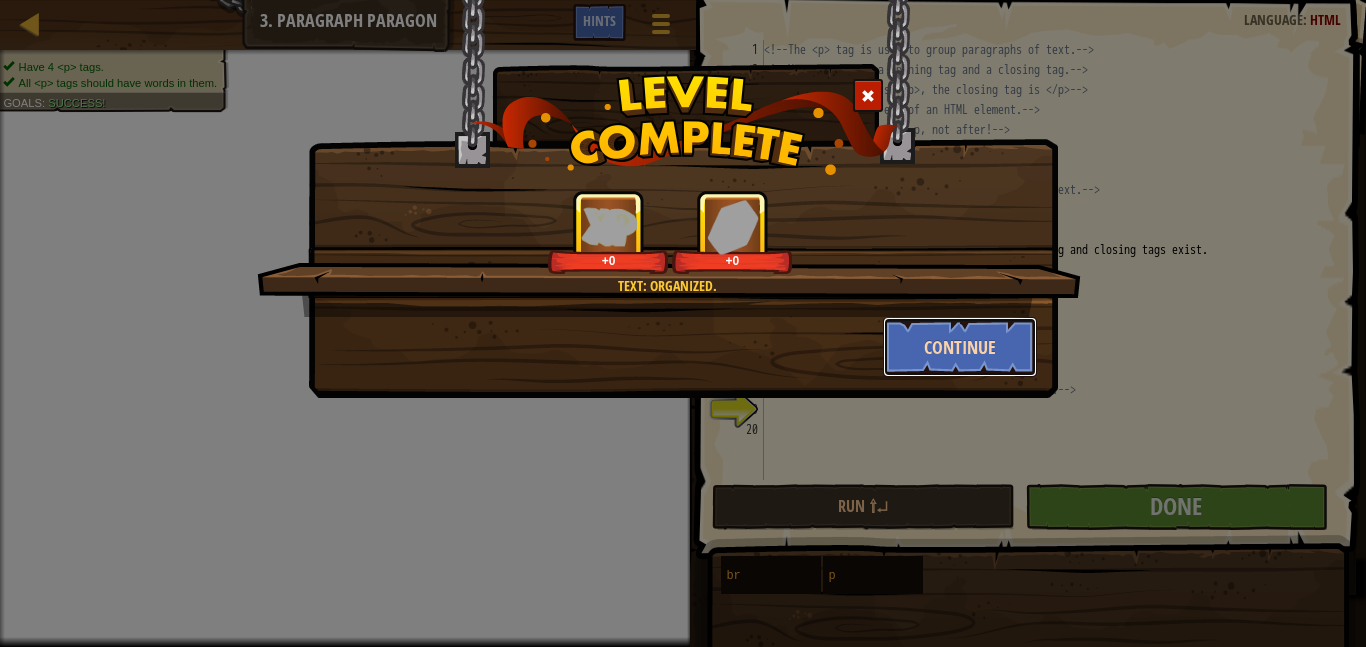 click on "Continue" at bounding box center [960, 347] 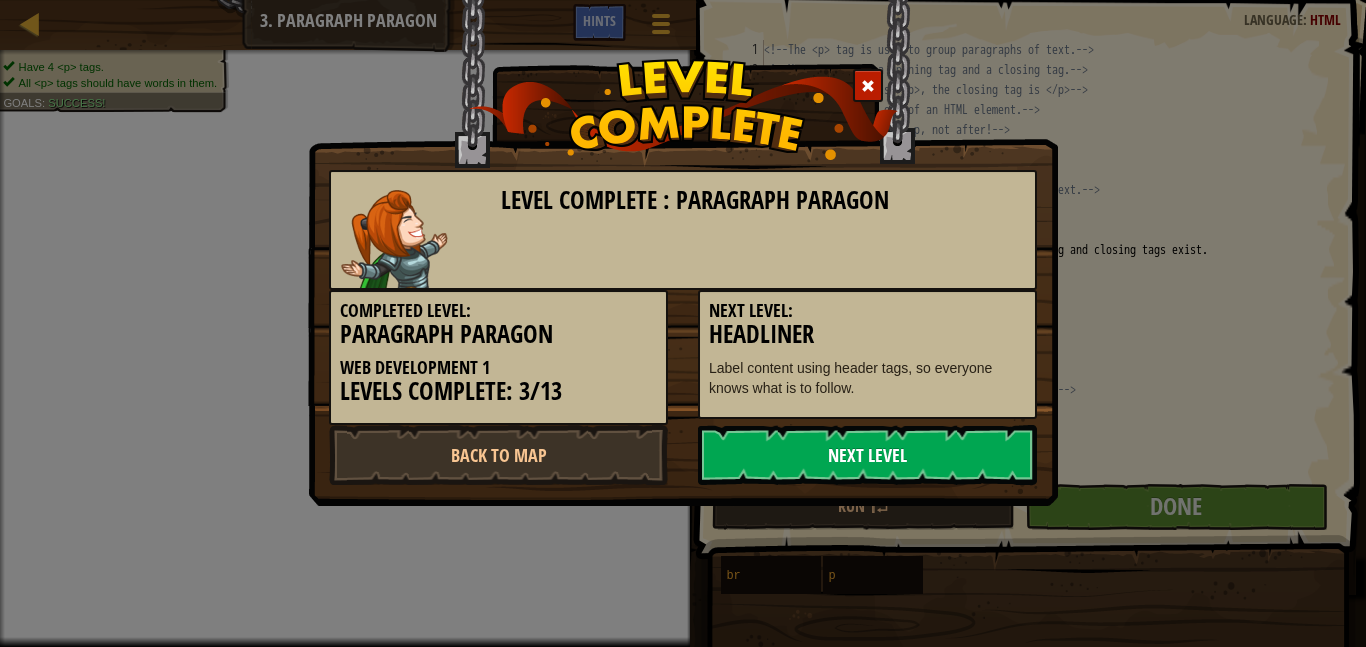 click on "Next Level" at bounding box center [867, 455] 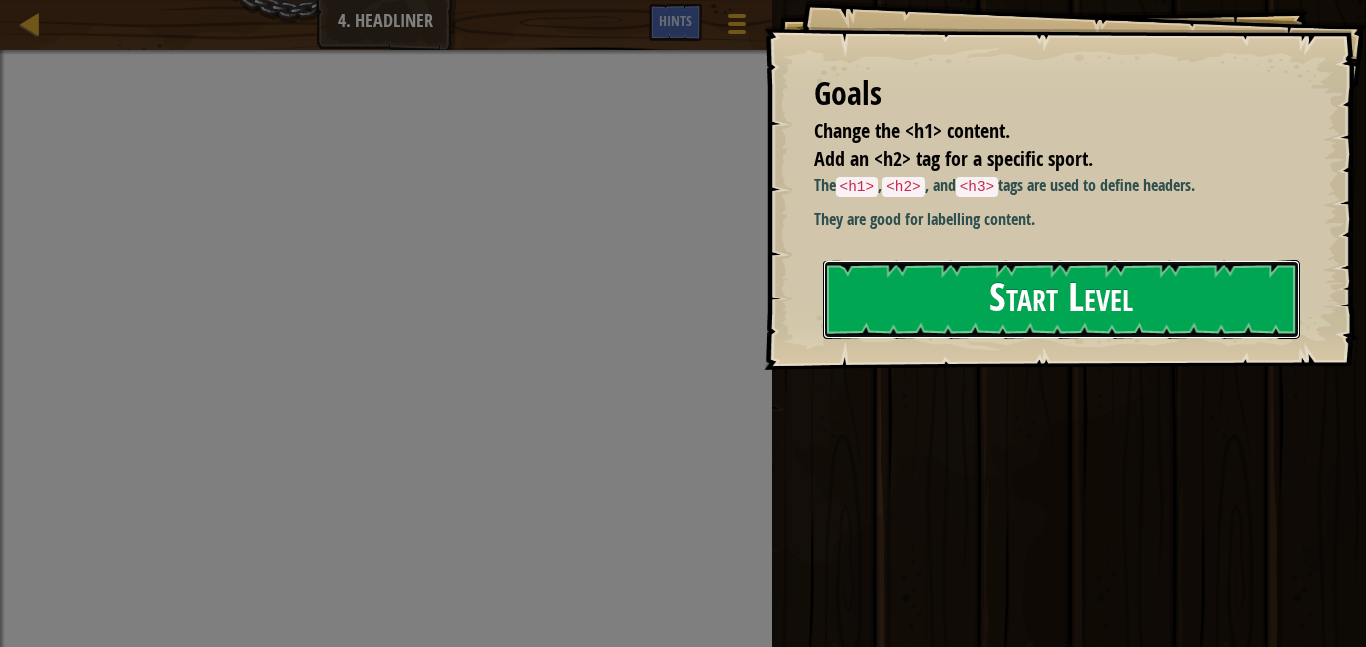 click on "Start Level" at bounding box center (1061, 299) 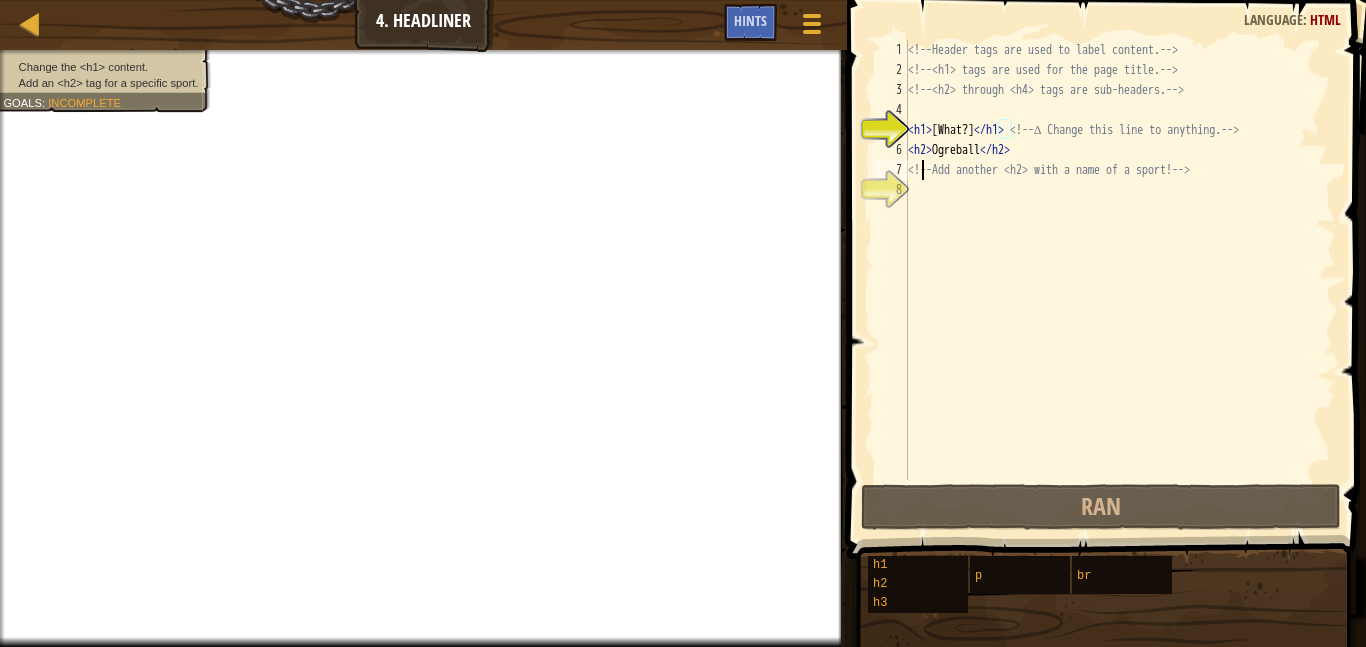 click on "<!--  Header tags are used to label content.  --> <!--  <h1> tags are used for the page title.  --> <!--  <h2> through <h4> tags are sub-headers.   --> < h1 > [What?] </ h1 >   <!--  ∆ Change this line to anything.  --> < h2 > Ogreball </ h2 > <!--  Add another <h2> with a name of a sport!   -->" at bounding box center [1120, 280] 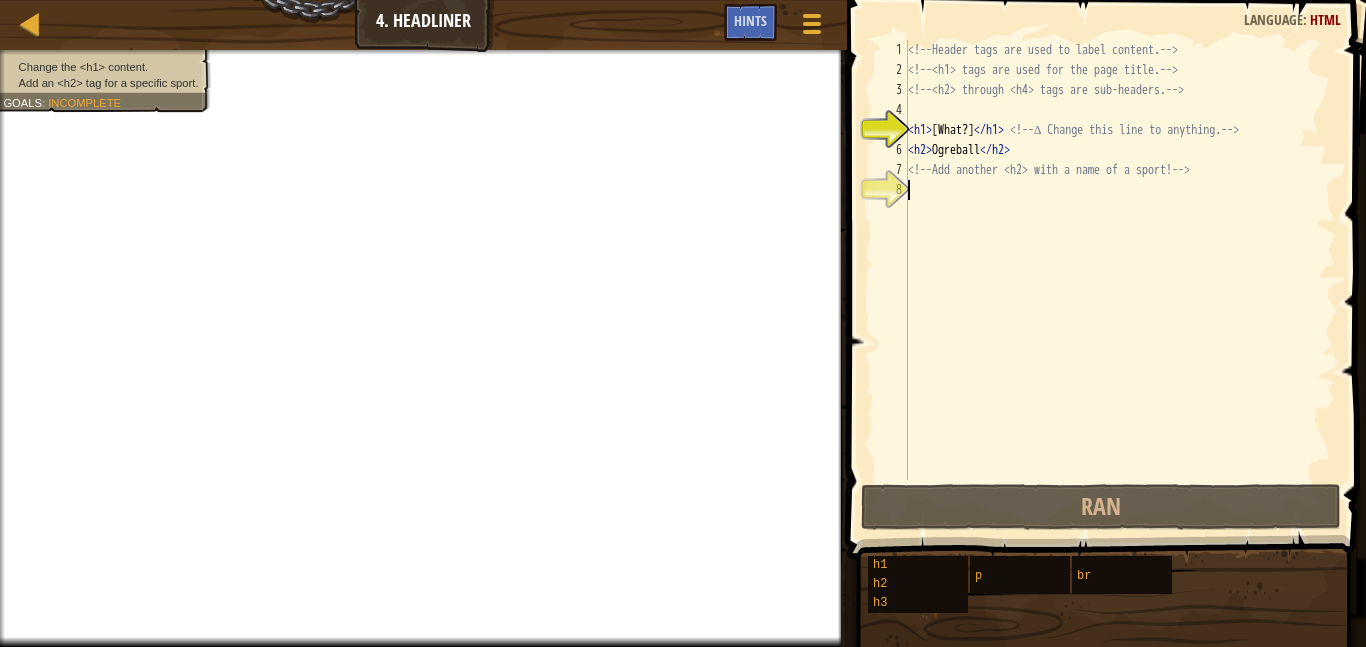 click on "<!--  Header tags are used to label content.  --> <!--  <h1> tags are used for the page title.  --> <!--  <h2> through <h4> tags are sub-headers.   --> < h1 > [What?] </ h1 >   <!--  ∆ Change this line to anything.  --> < h2 > Ogreball </ h2 > <!--  Add another <h2> with a name of a sport!   -->" at bounding box center (1120, 280) 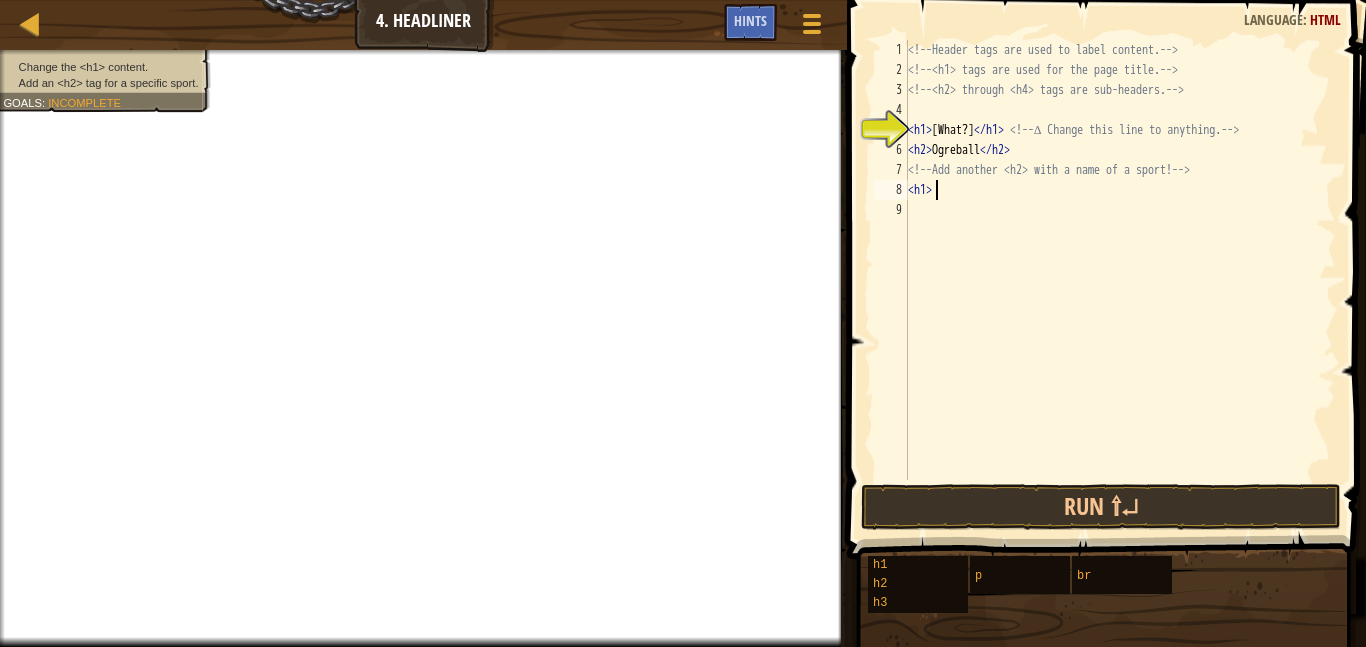 scroll, scrollTop: 9, scrollLeft: 3, axis: both 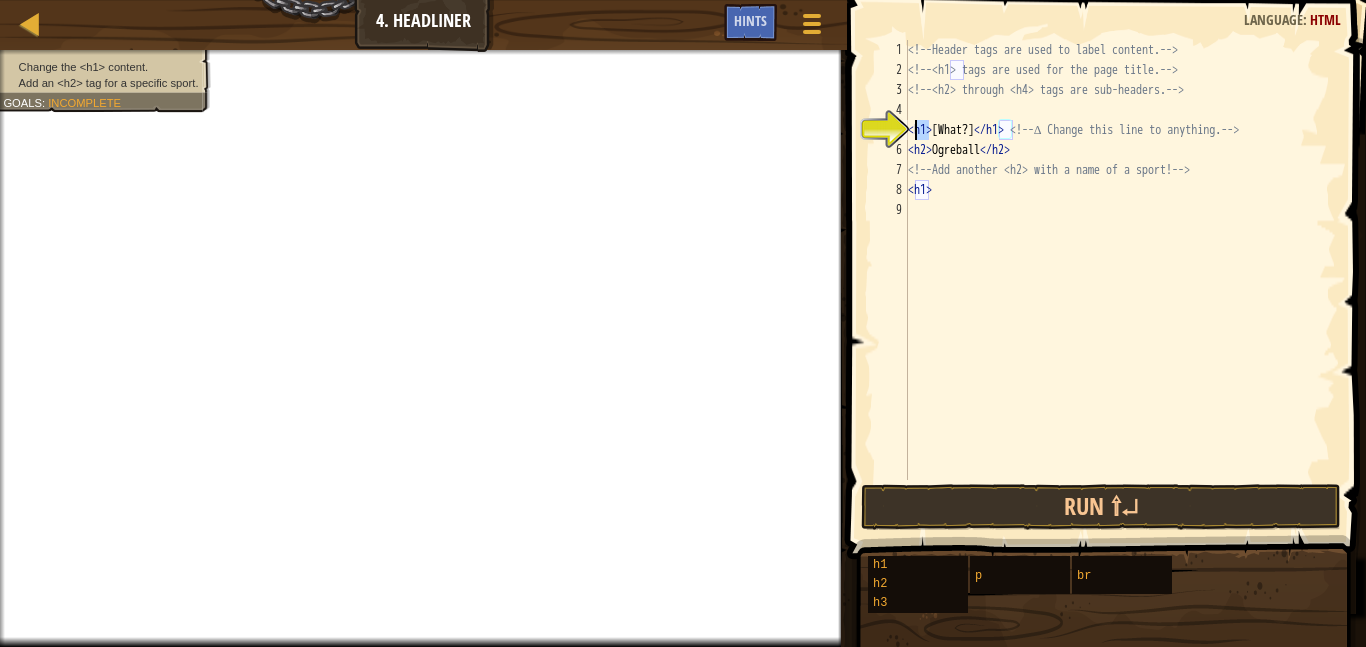 drag, startPoint x: 932, startPoint y: 122, endPoint x: 913, endPoint y: 124, distance: 19.104973 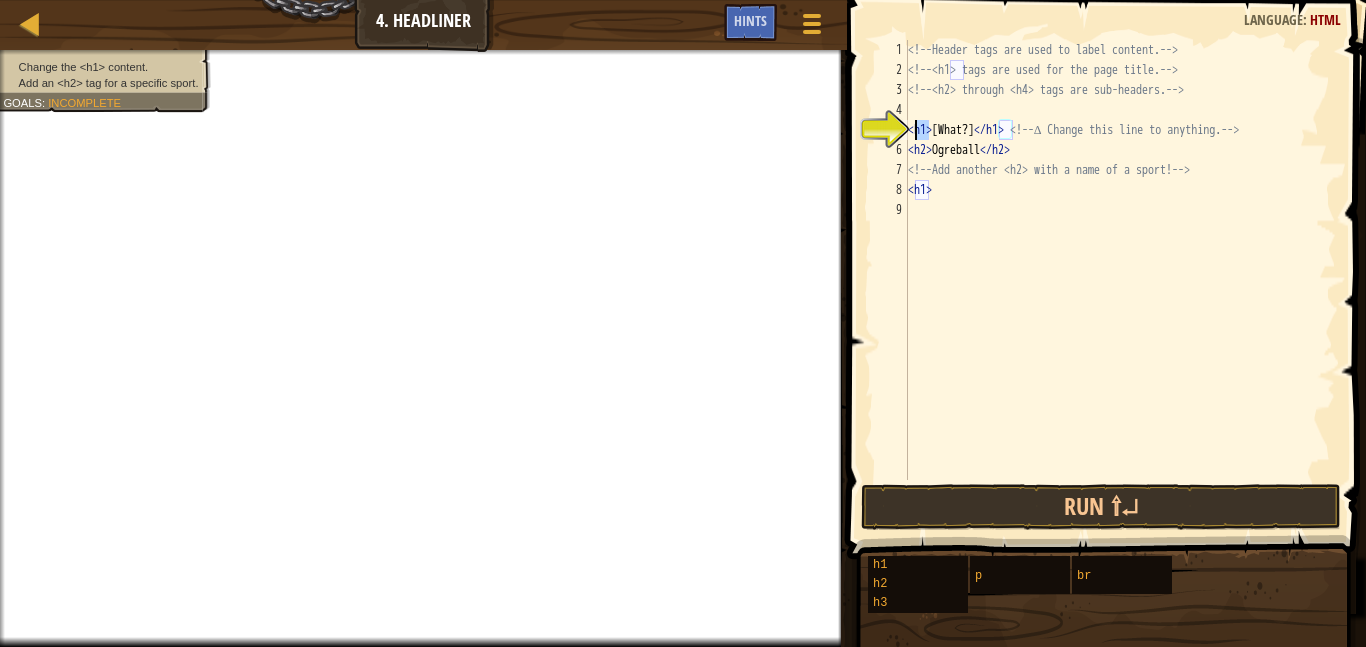 click on "<!--  Header tags are used to label content.  --> <!--  <h1> tags are used for the page title.  --> <!--  <h2> through <h4> tags are sub-headers.   --> < h1 > [What?] </ h1 >   <!--  ∆ Change this line to anything.  --> < h2 > Ogreball </ h2 > <!--  Add another <h2> with a name of a sport!   --> < h1 >" at bounding box center [1120, 260] 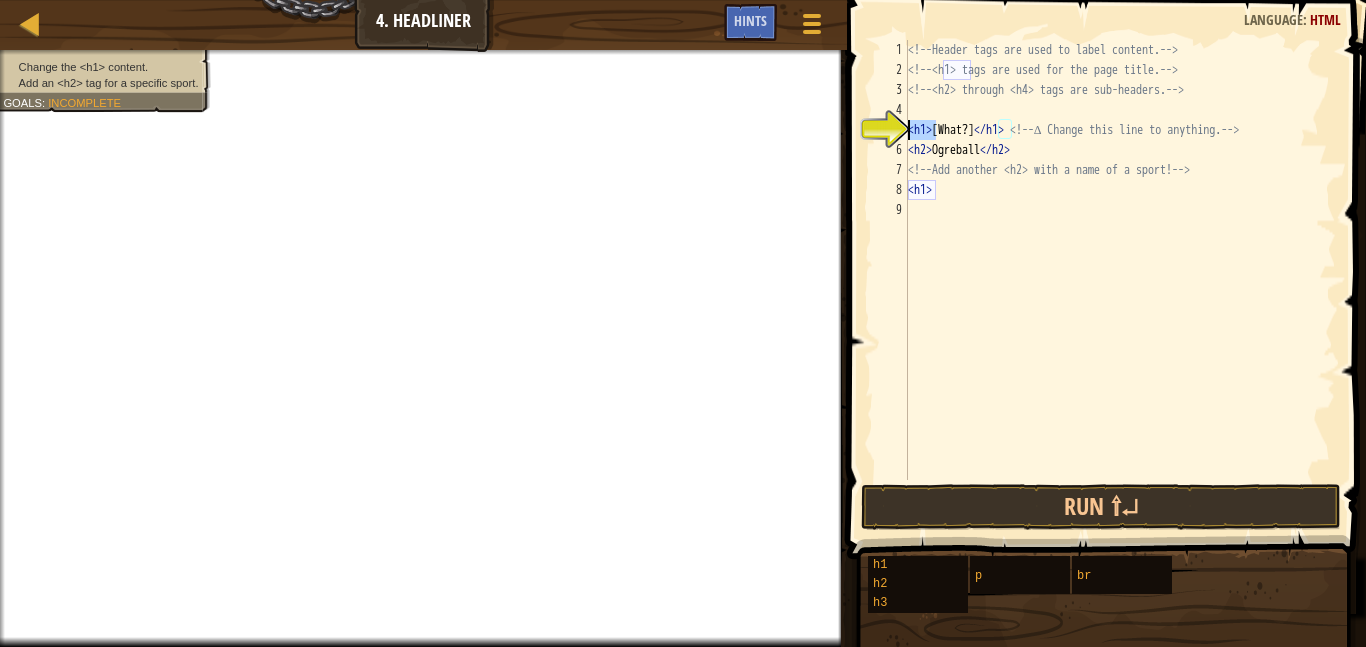 drag, startPoint x: 938, startPoint y: 124, endPoint x: 906, endPoint y: 127, distance: 32.140316 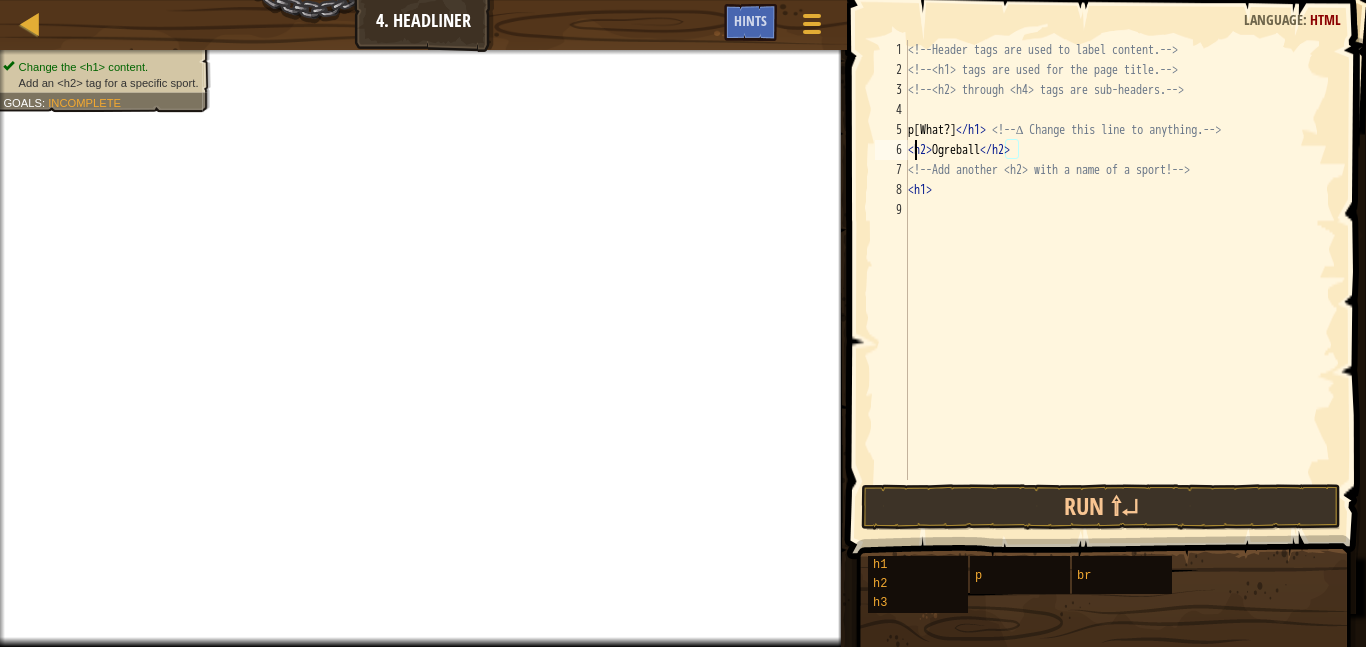 type on "<h1>" 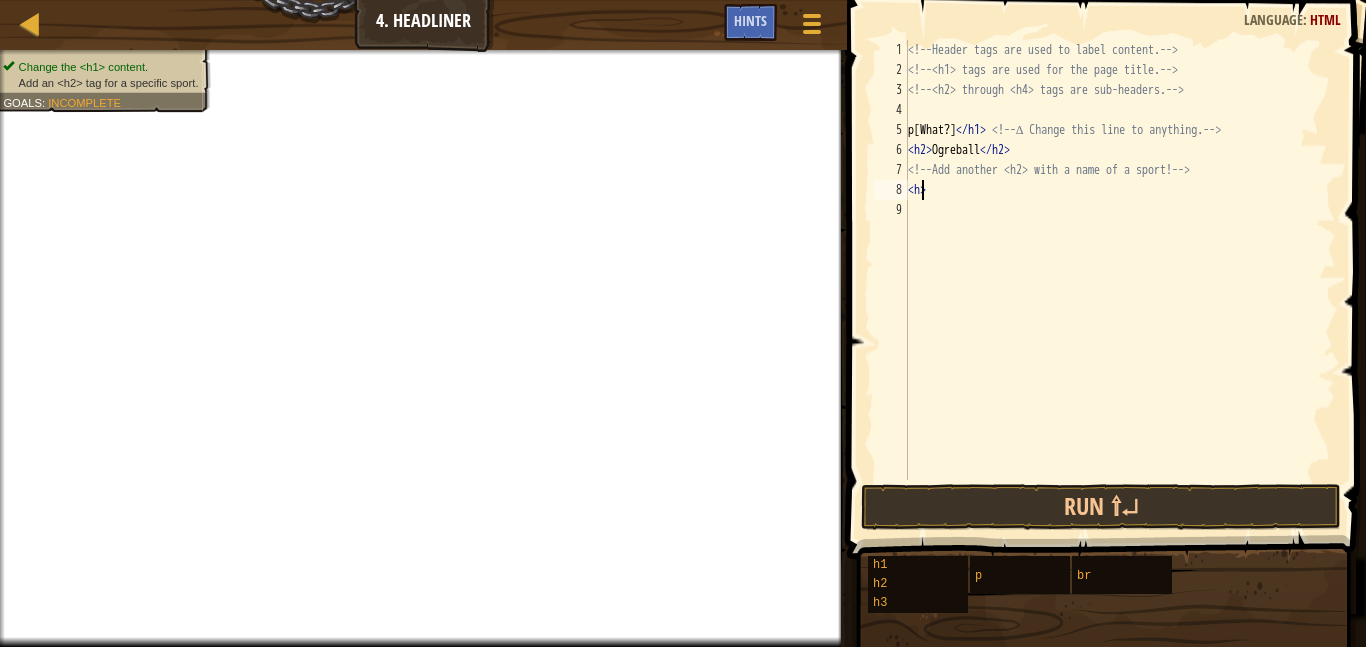 scroll, scrollTop: 9, scrollLeft: 3, axis: both 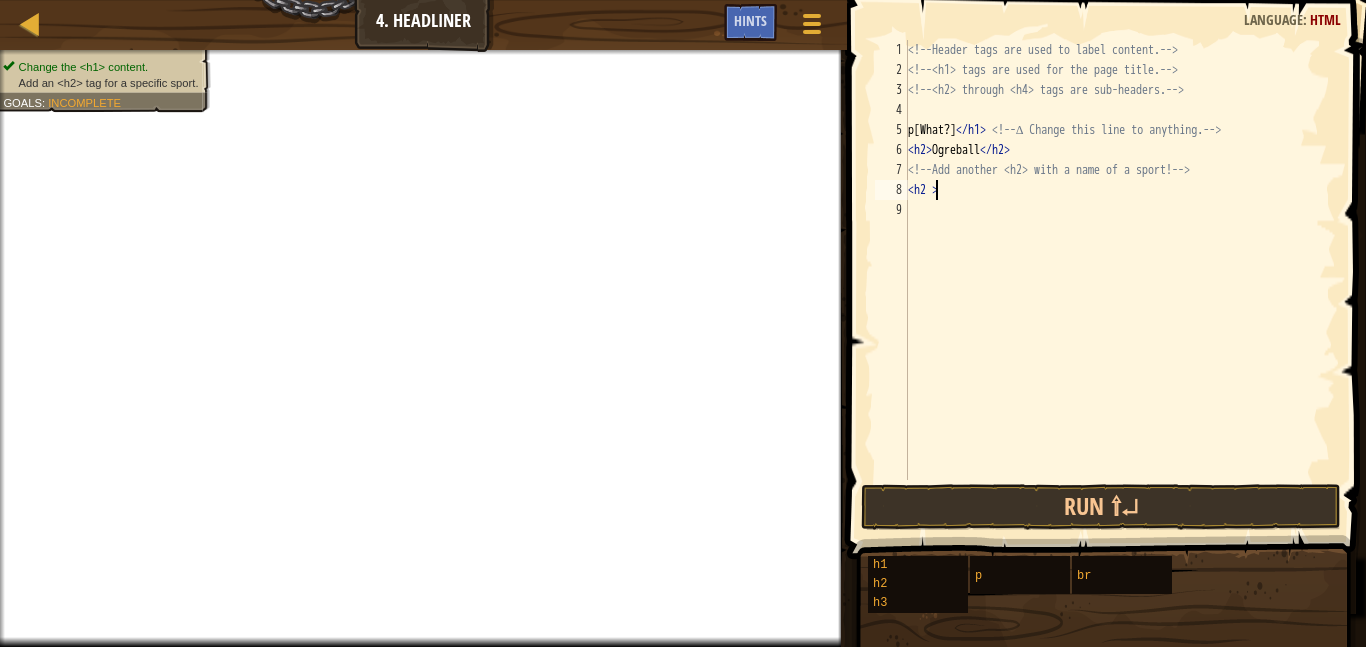 type on "<h2>" 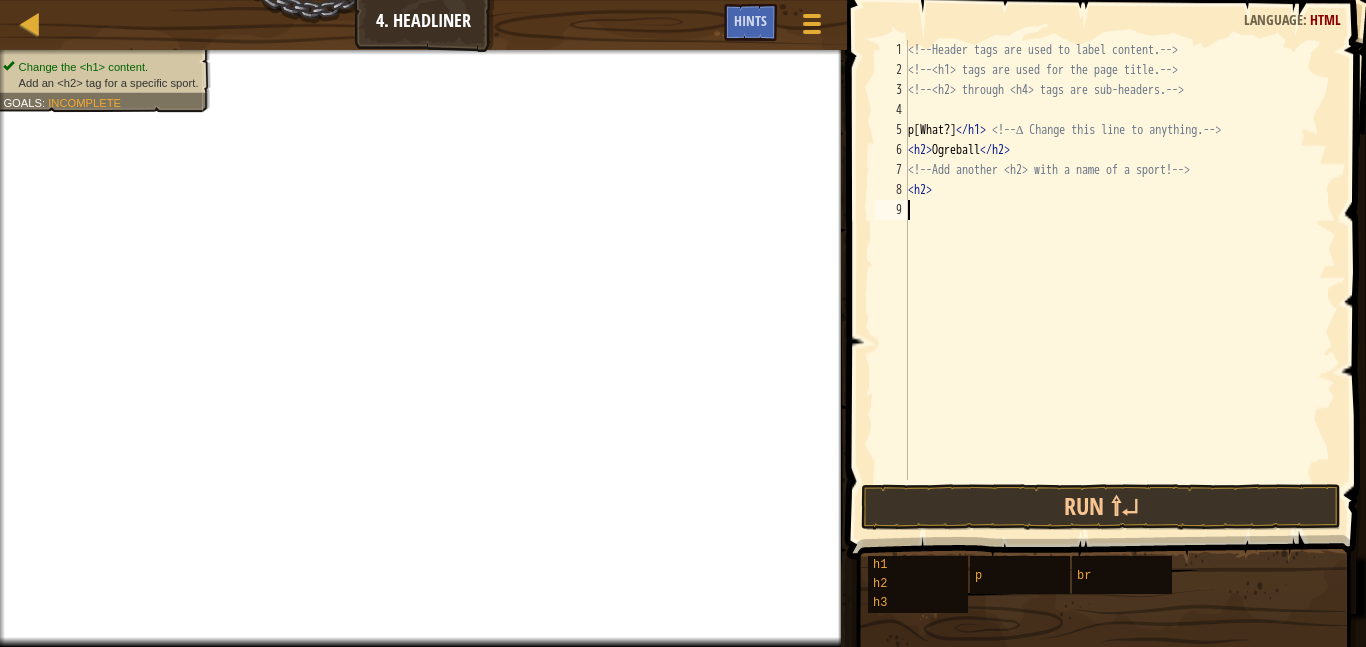 scroll, scrollTop: 9, scrollLeft: 0, axis: vertical 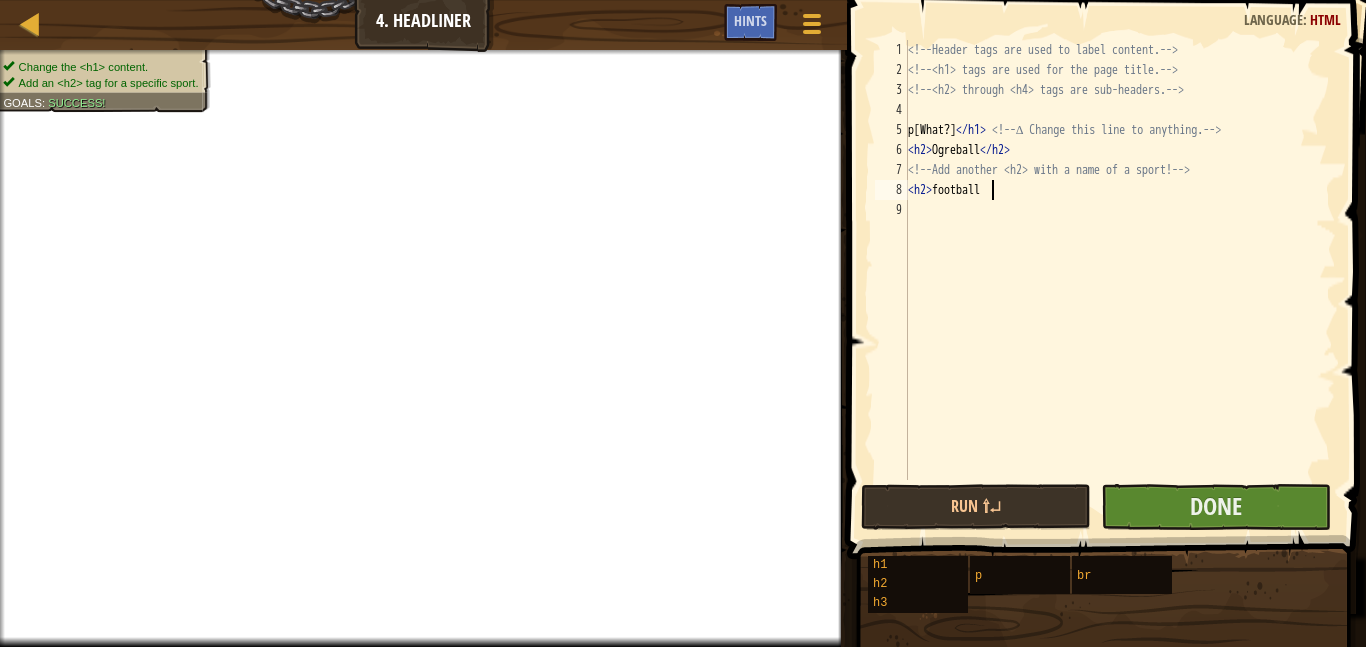 type on "<h2>football" 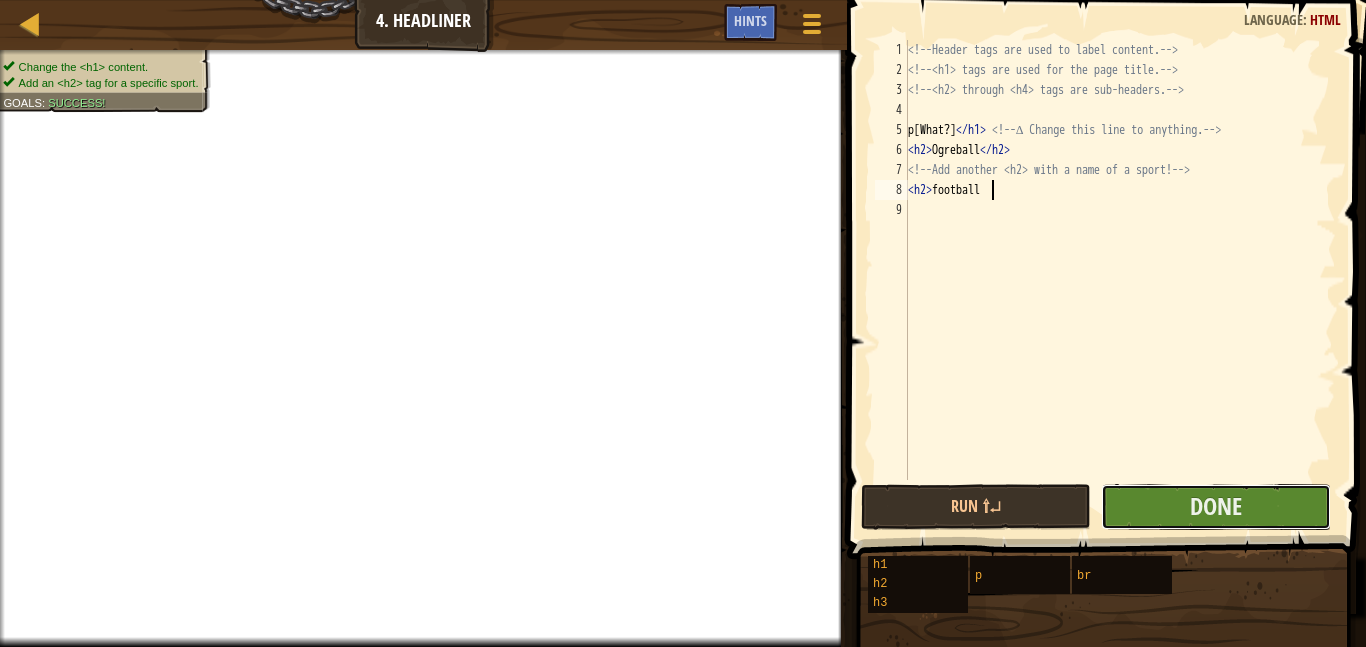 click on "Done" at bounding box center [1216, 507] 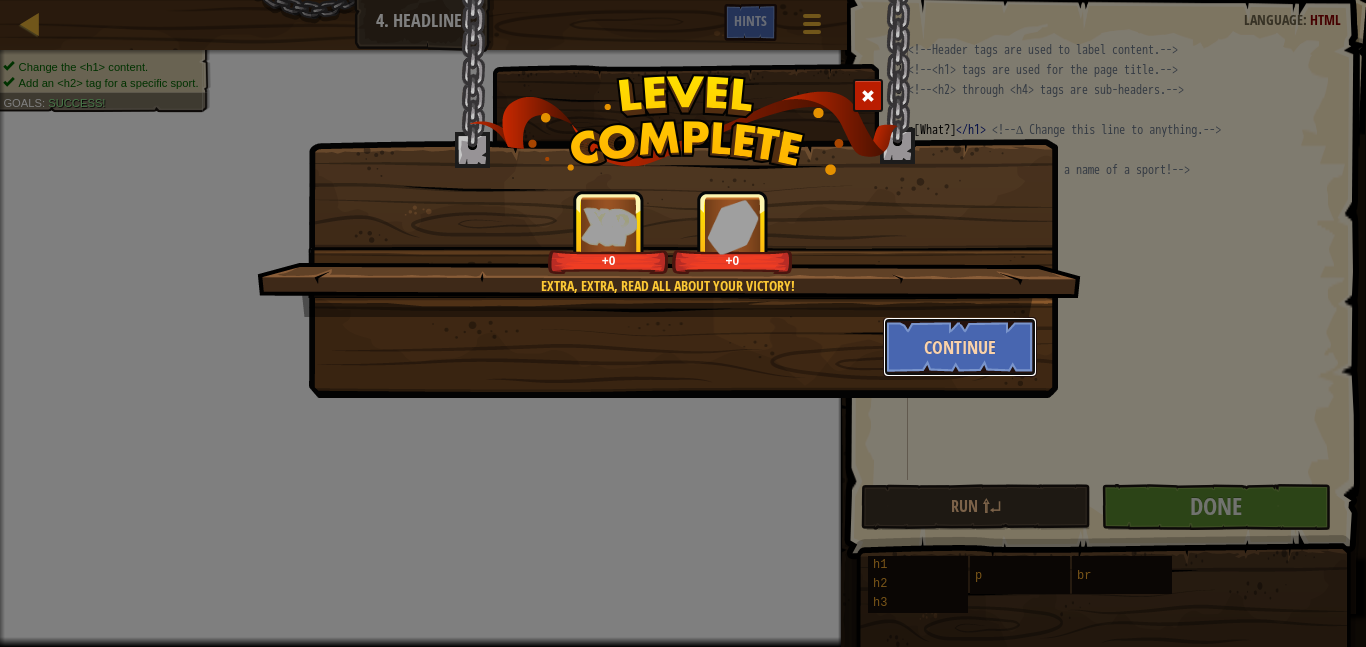 click on "Continue" at bounding box center [960, 347] 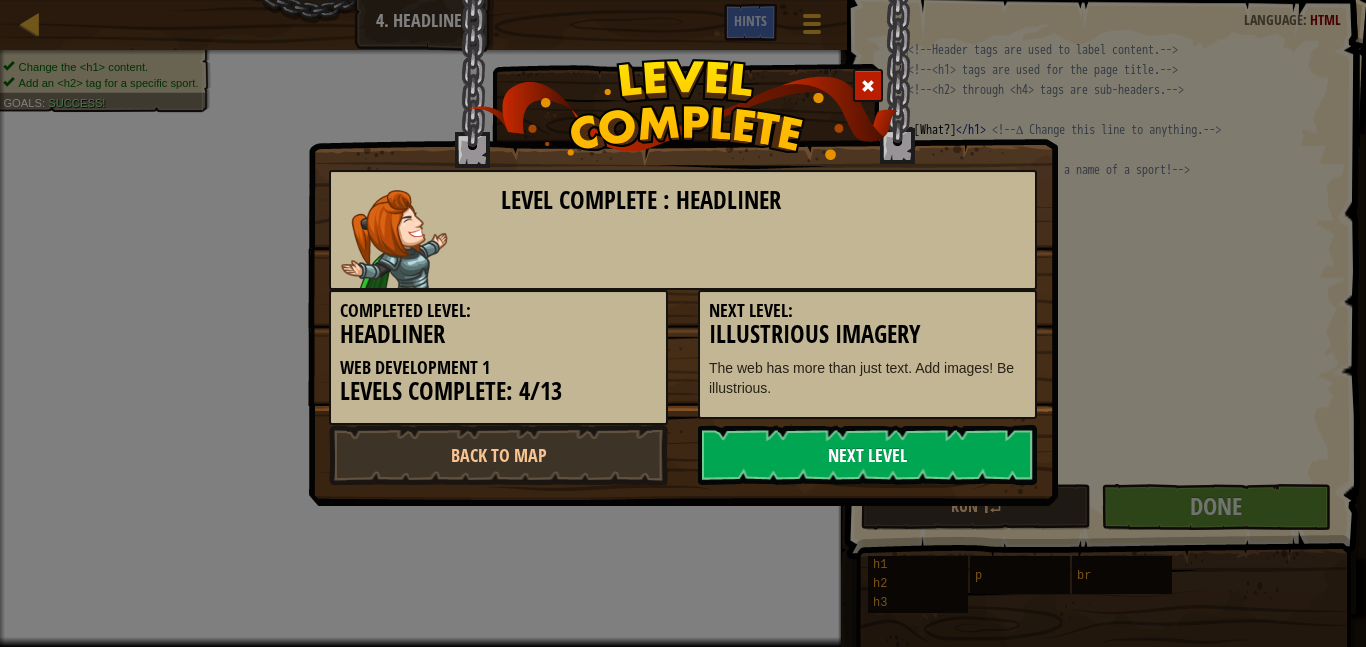 click on "Next Level" at bounding box center (867, 455) 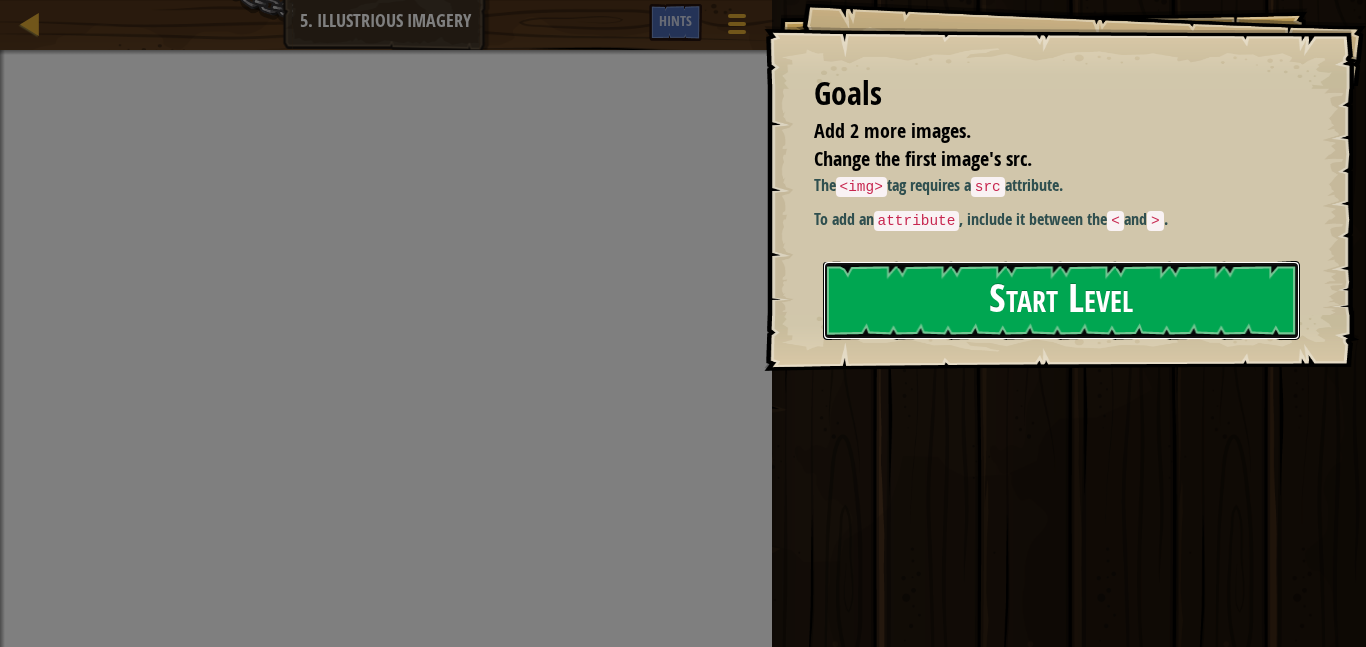 click on "Start Level" at bounding box center (1061, 300) 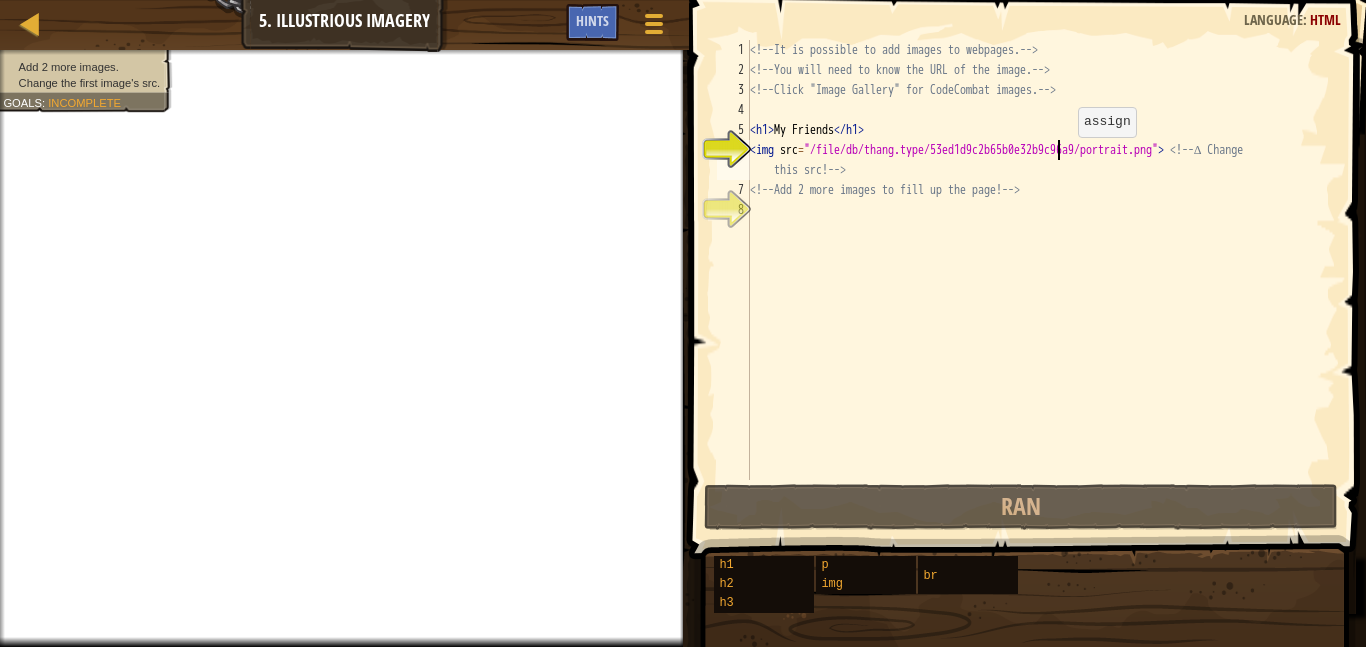 click on "It is possible to add images to webpages. You will need to know the URL of the image. Click "Image Gallery" for CodeCombat images. h1 My Friends /h1 img src="/file/db/thang.type/53ed1d9c2b65b0e32b9c96a9/portrait.png" <!-- ∆ Change this src! --> <!-- Add 2 more images to fill up the page! -->" at bounding box center (1041, 280) 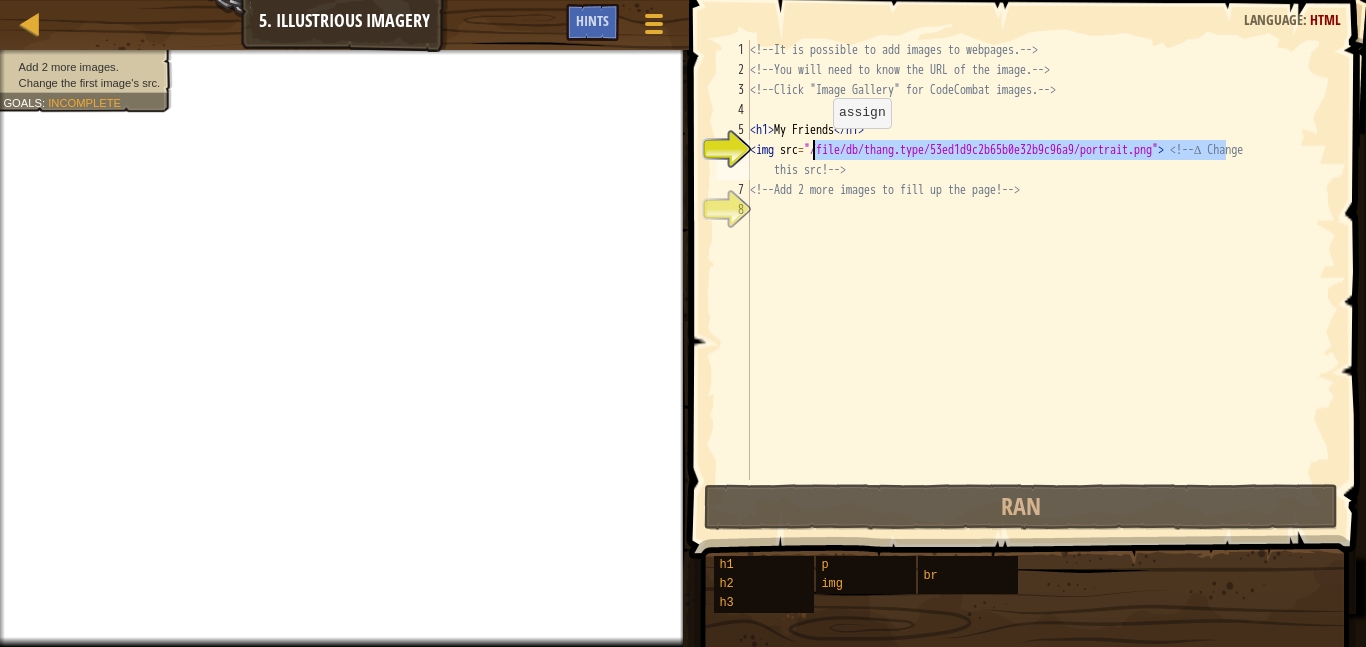 drag, startPoint x: 1224, startPoint y: 150, endPoint x: 815, endPoint y: 148, distance: 409.00488 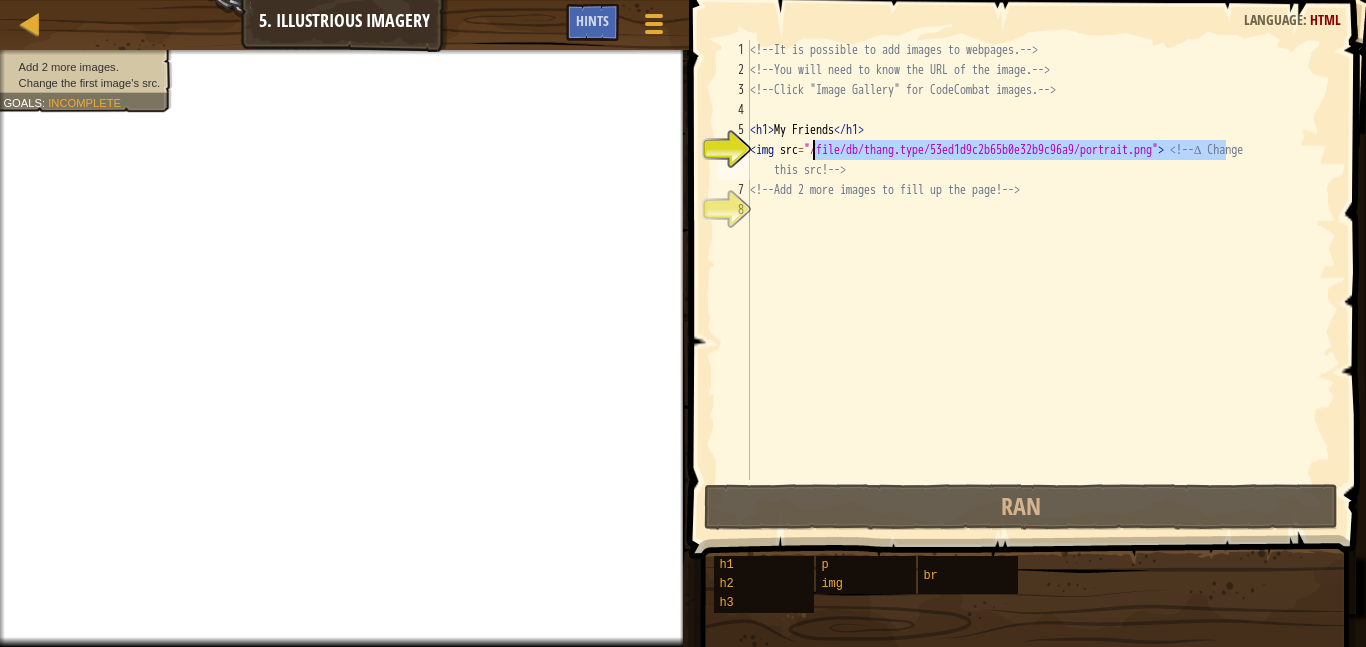 type on "<img src=> <!-- ∆ Change this src! -->" 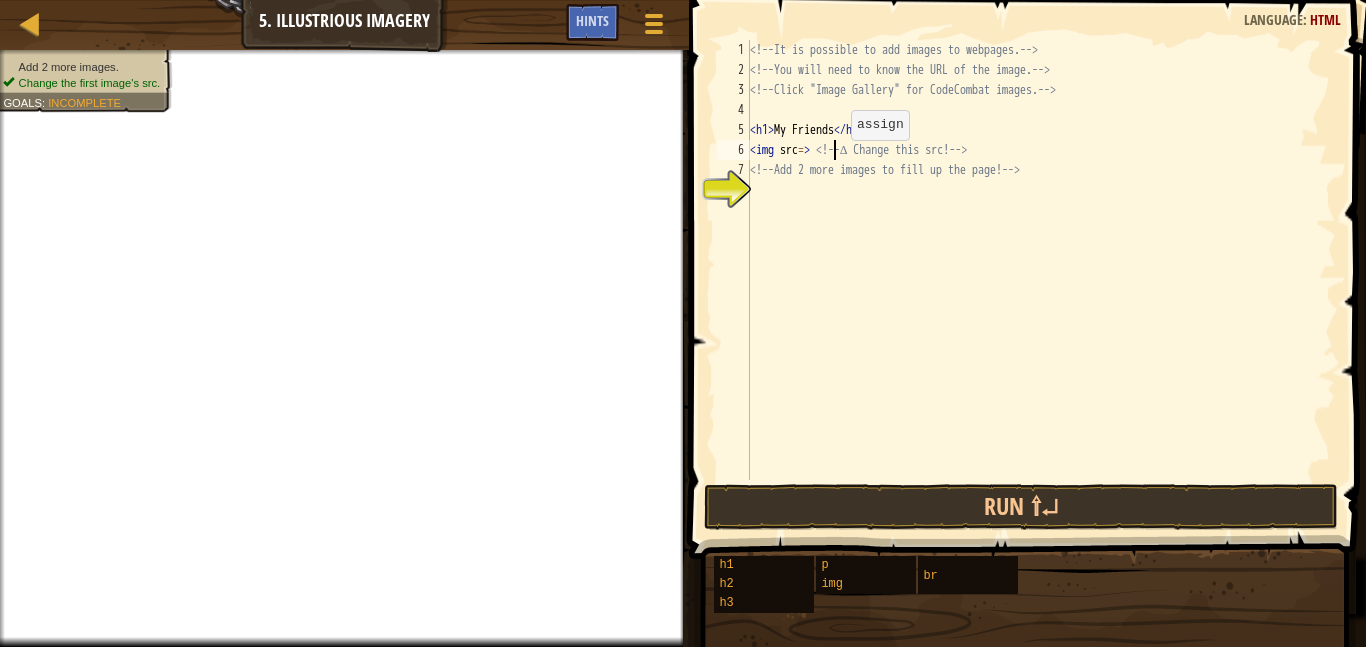 paste 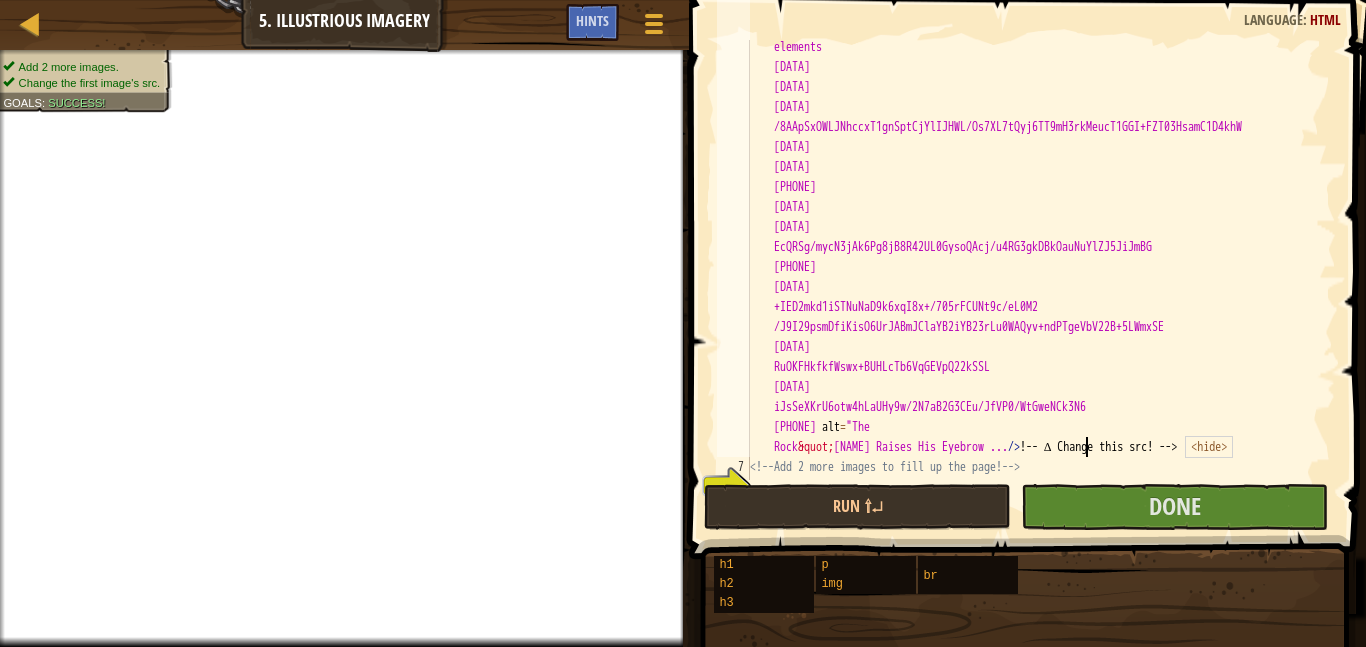 scroll, scrollTop: 4280, scrollLeft: 0, axis: vertical 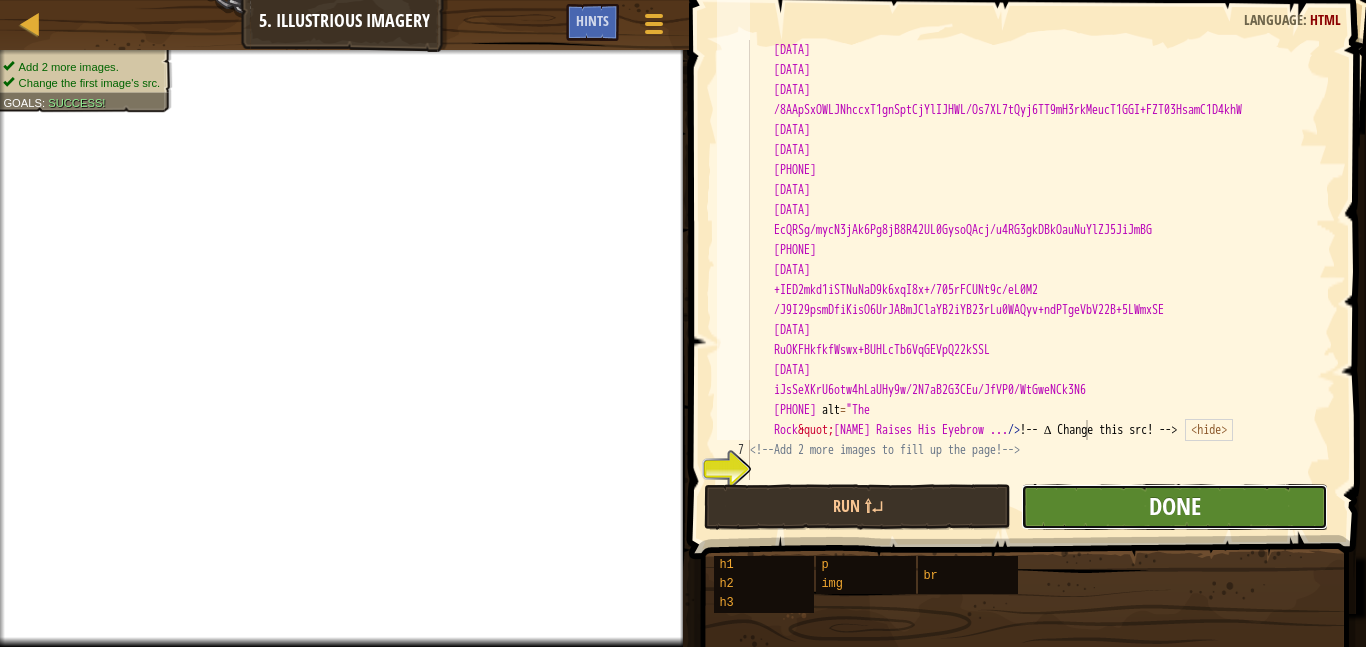 click on "Done" at bounding box center [1175, 506] 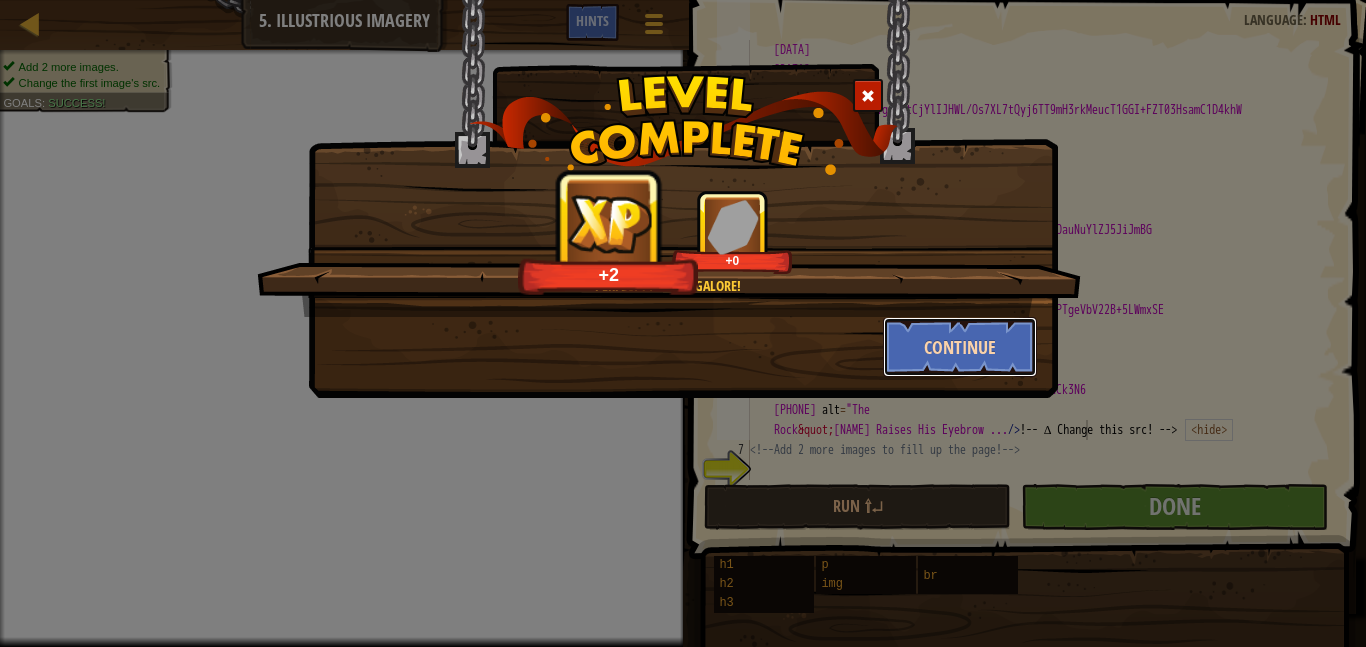 click on "Continue" at bounding box center [960, 347] 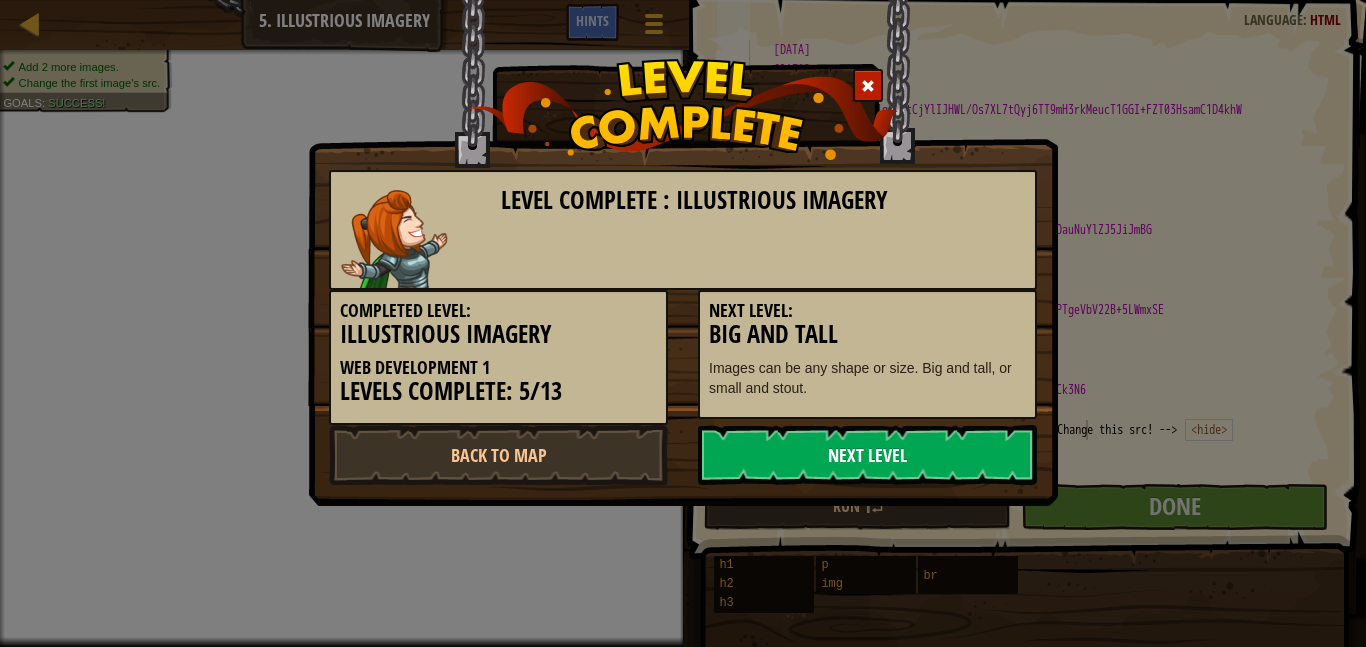 click on "Next Level" at bounding box center (867, 455) 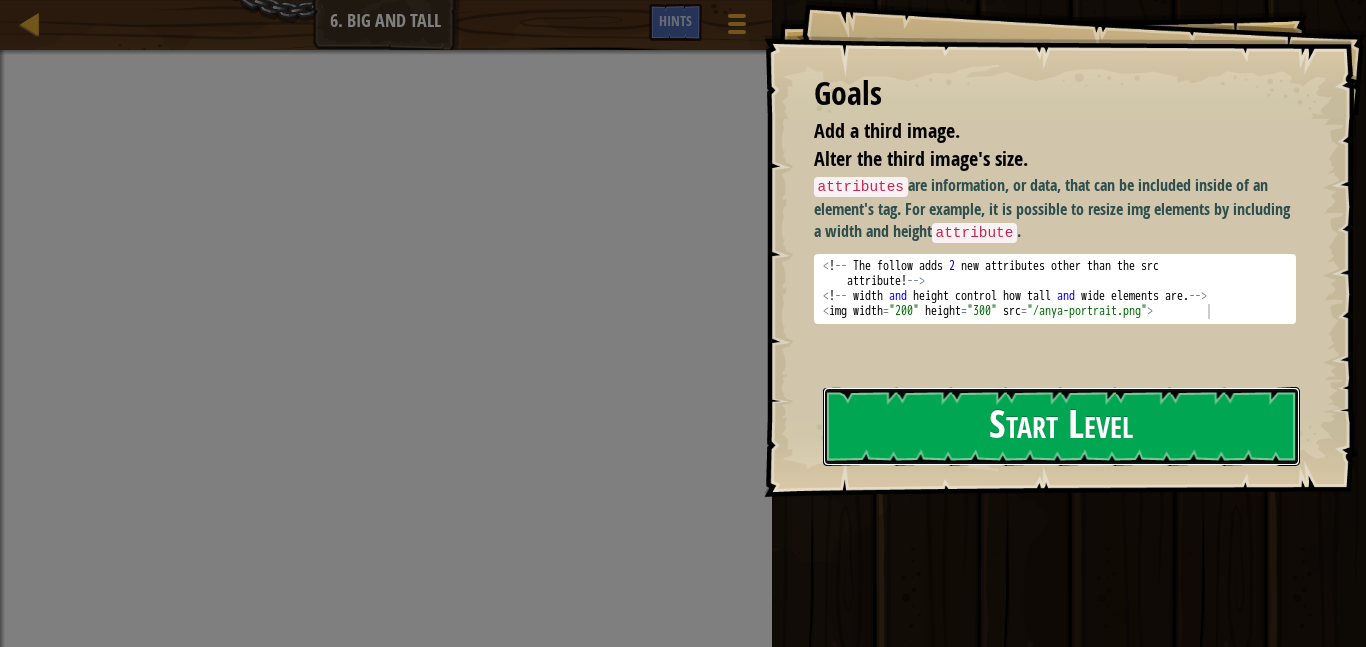 click on "Start Level" at bounding box center (1061, 426) 